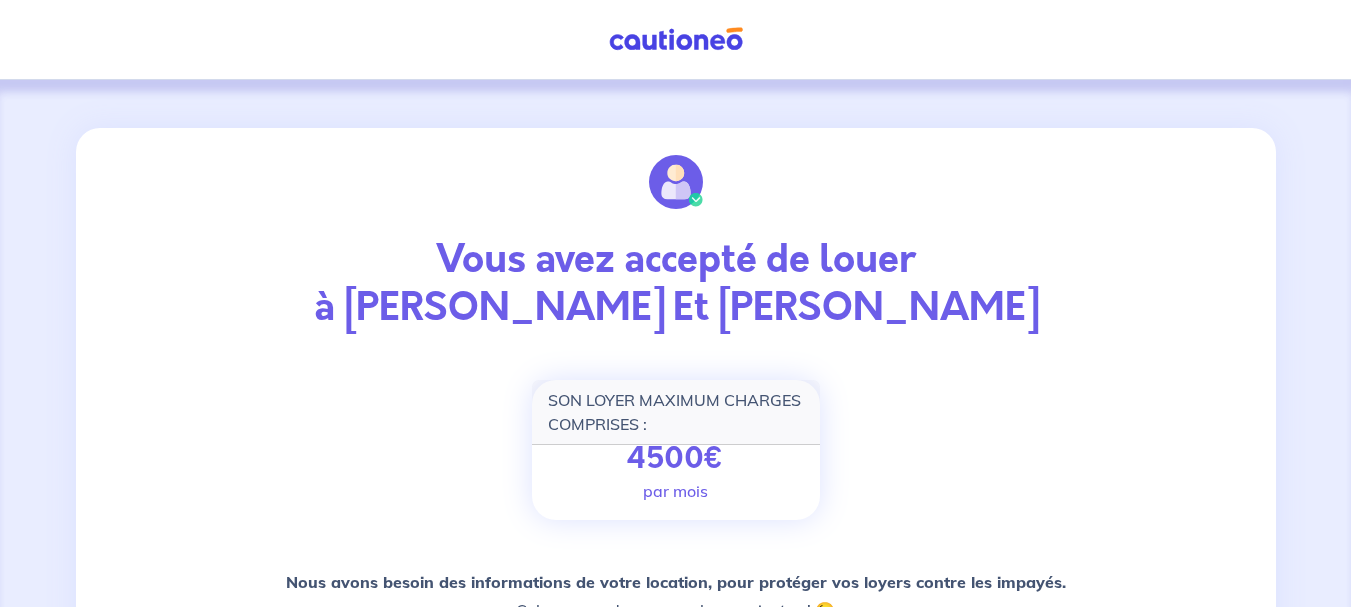 scroll, scrollTop: 0, scrollLeft: 0, axis: both 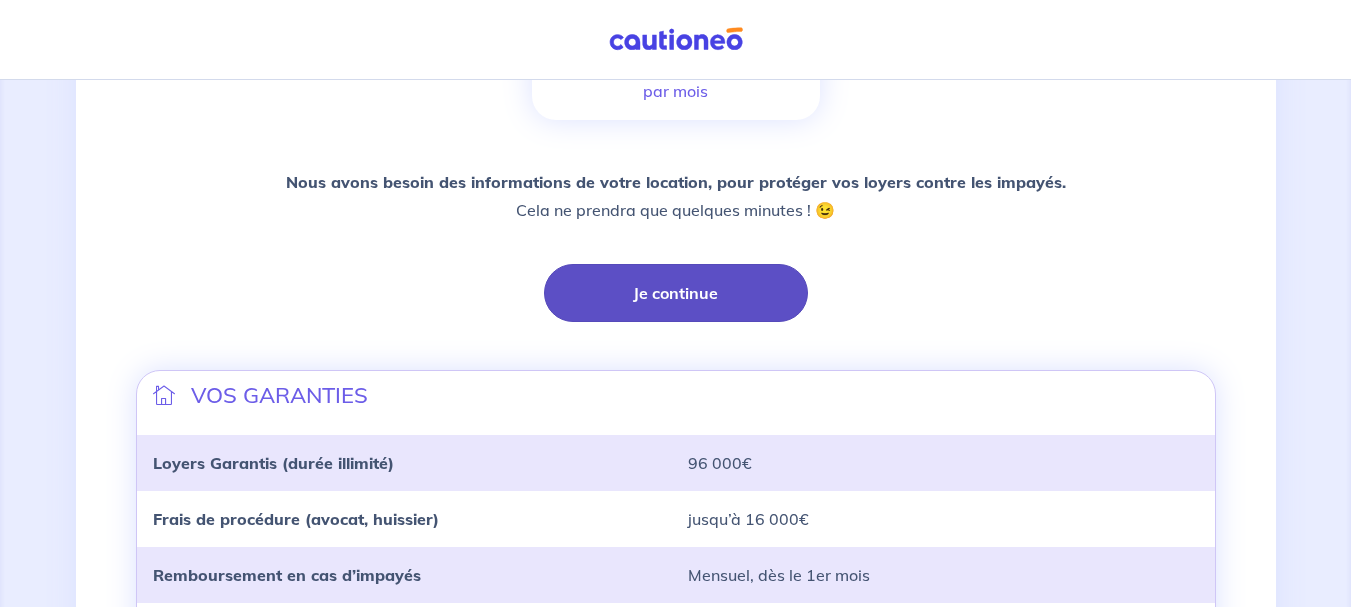 click on "Je continue" at bounding box center (676, 293) 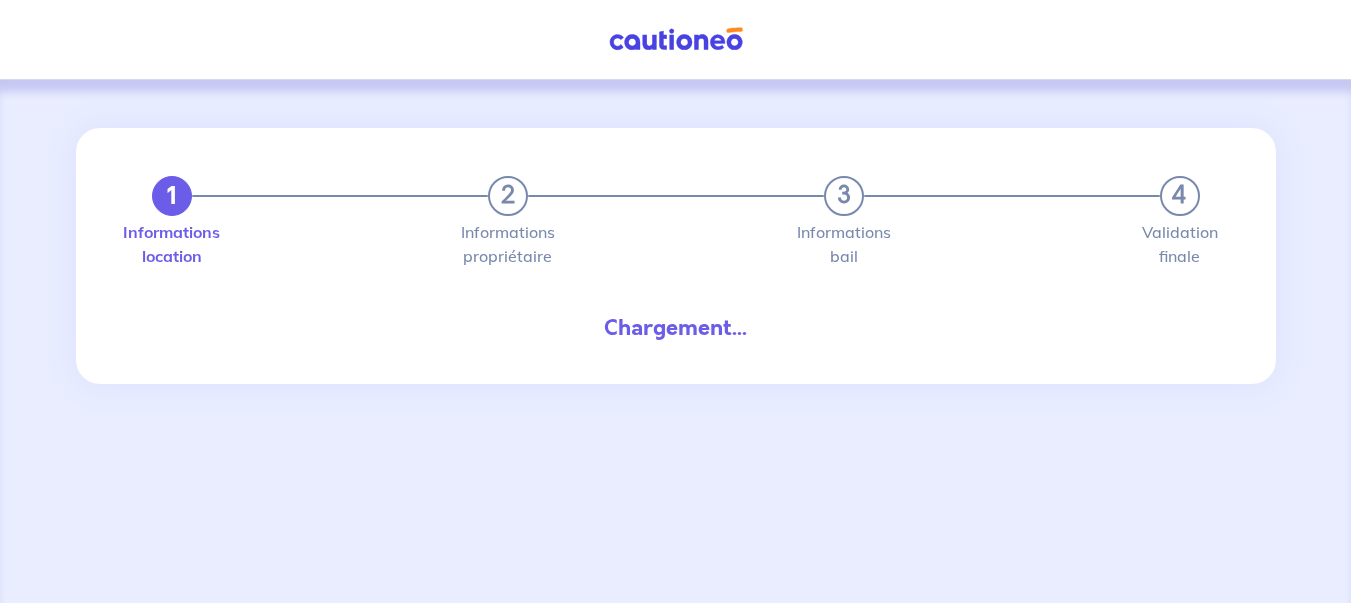 scroll, scrollTop: 0, scrollLeft: 0, axis: both 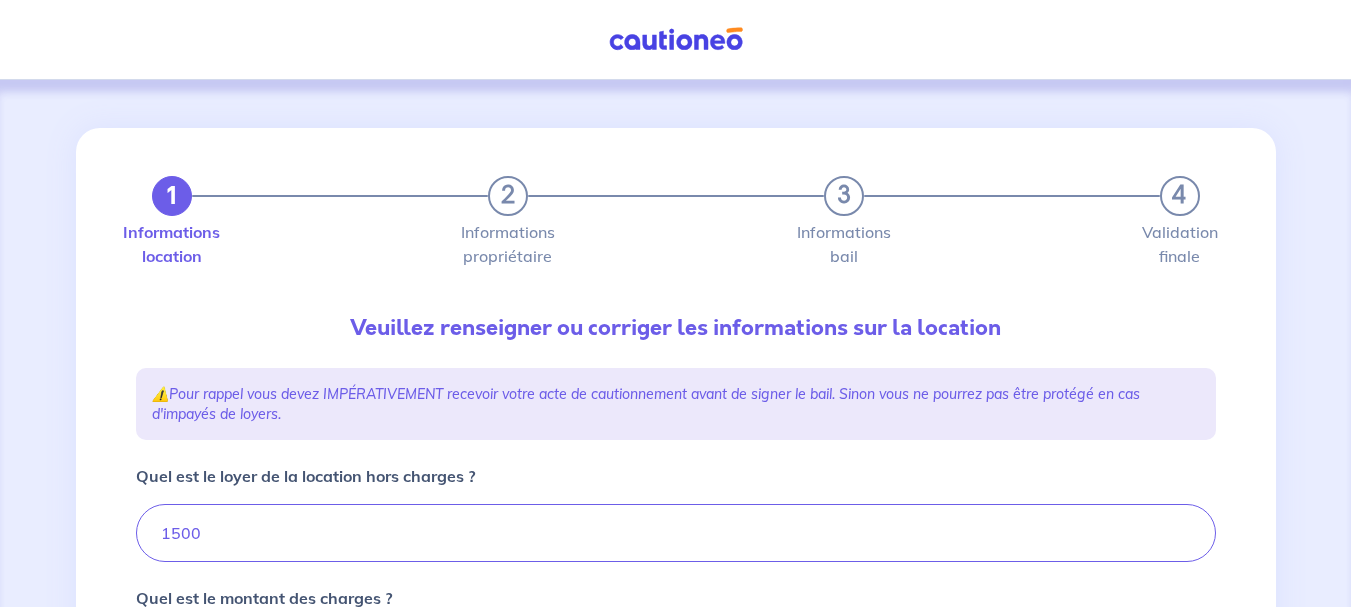 type on "1500" 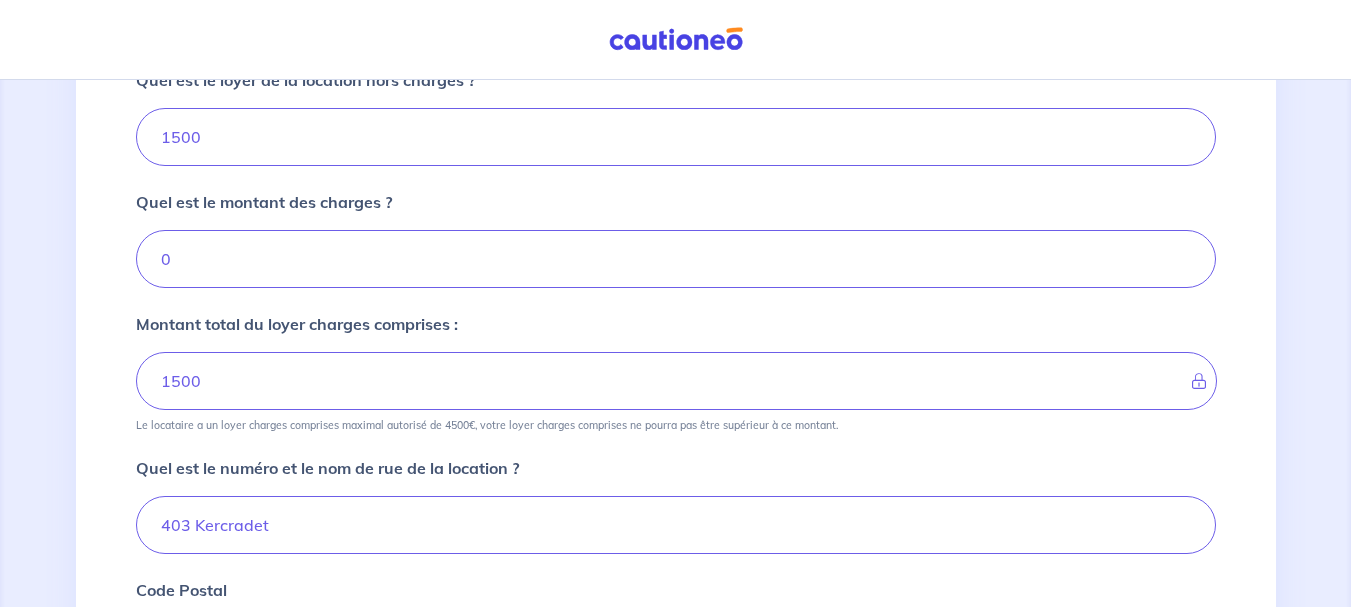 scroll, scrollTop: 400, scrollLeft: 0, axis: vertical 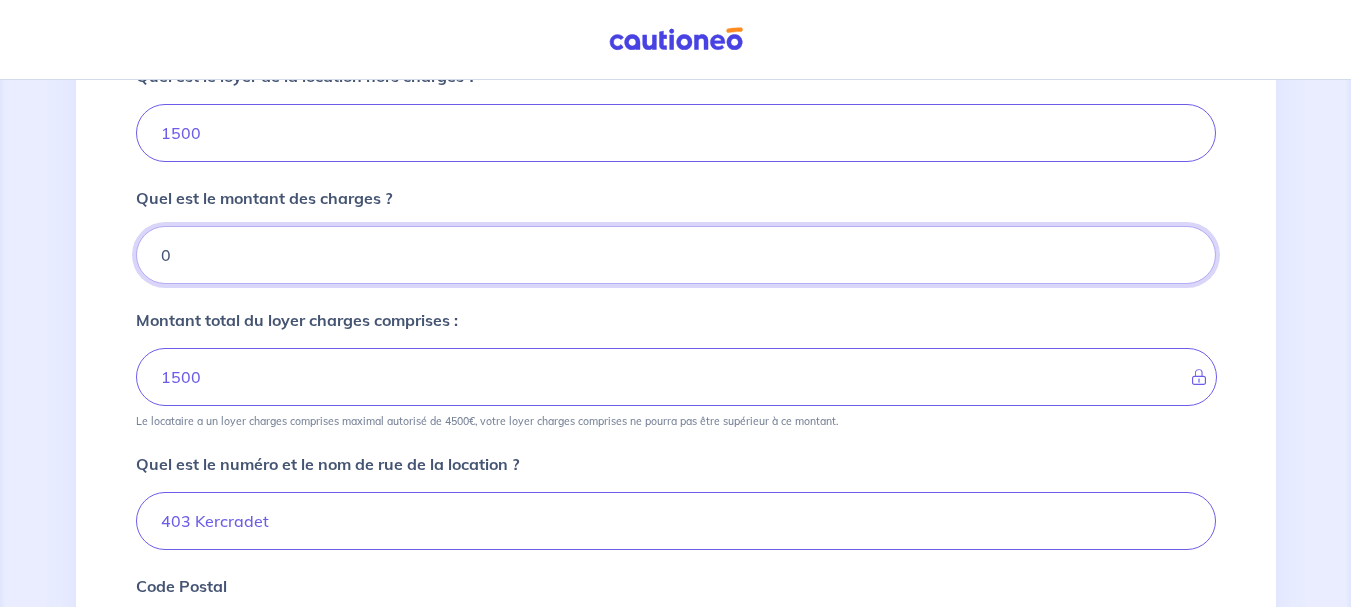 click on "0" at bounding box center [676, 255] 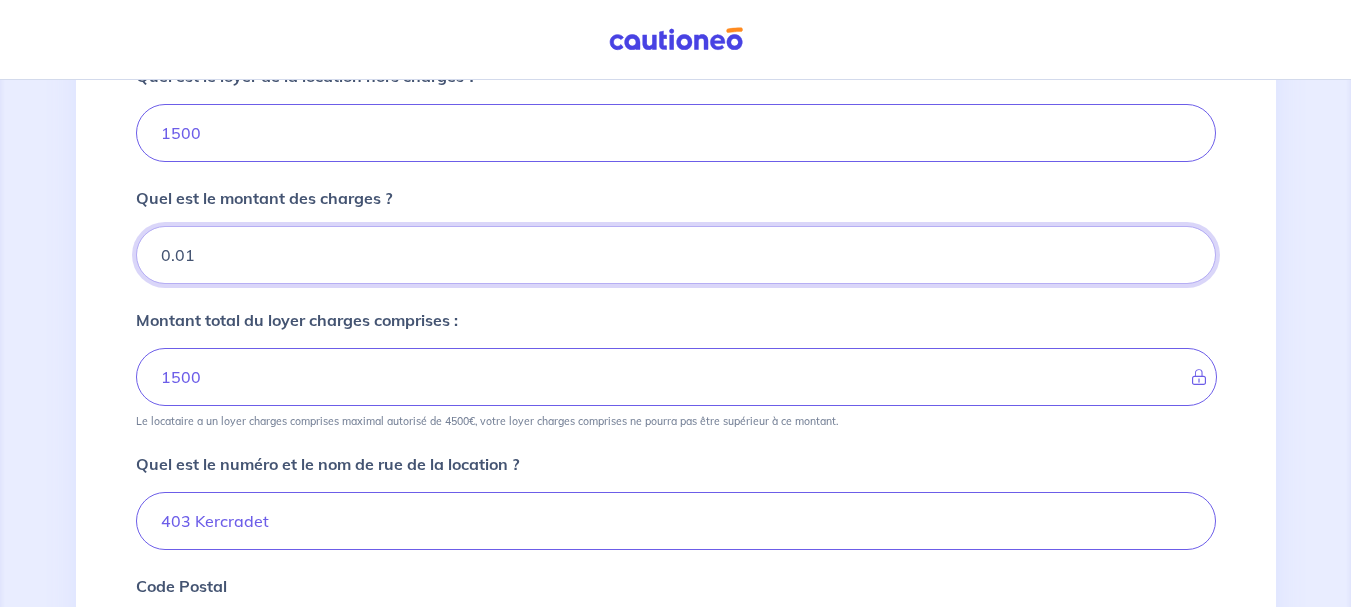 type on "0.01" 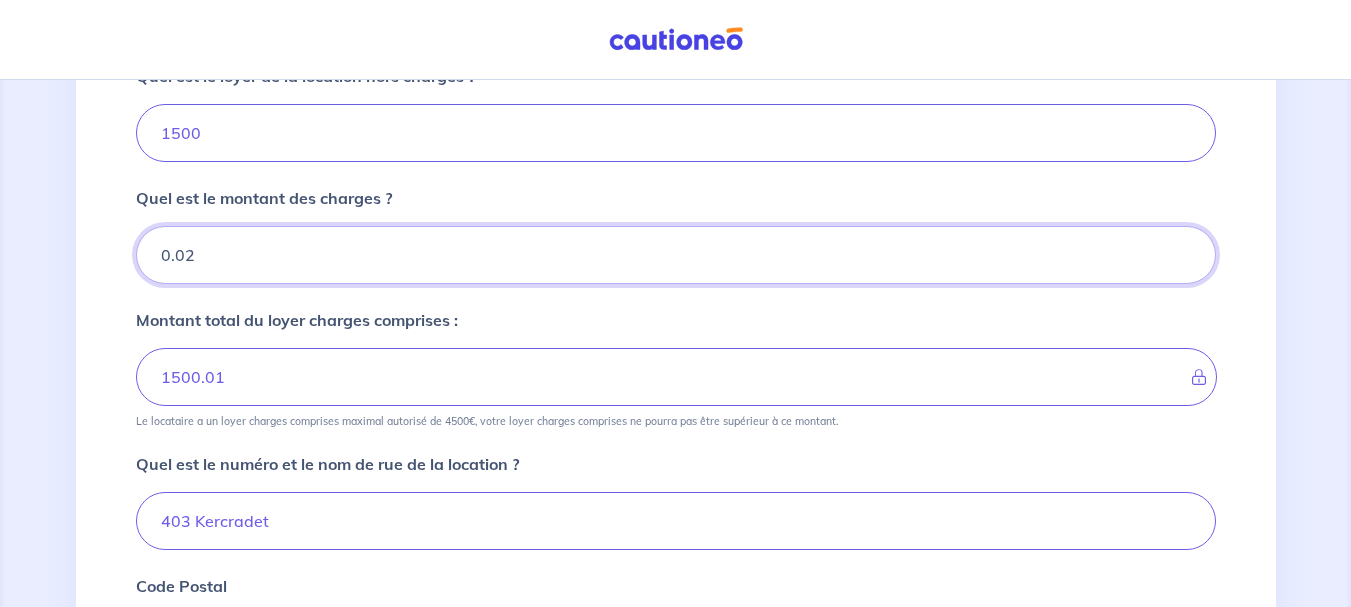 click on "0.02" at bounding box center (676, 255) 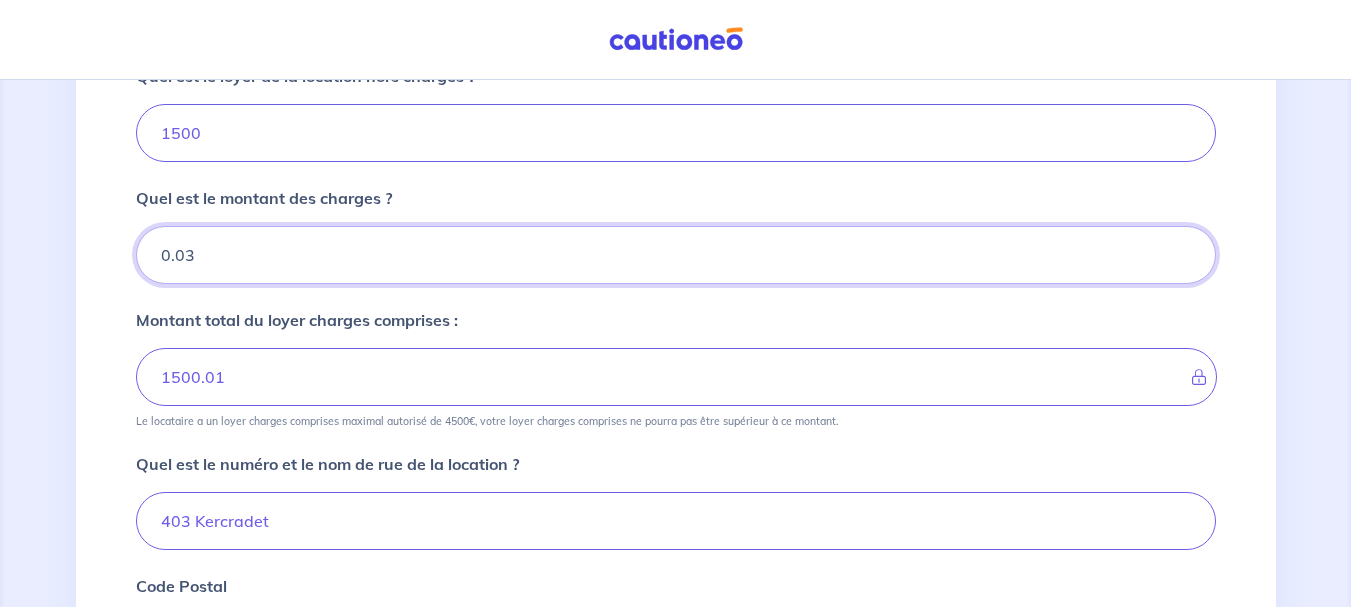 type on "1500.02" 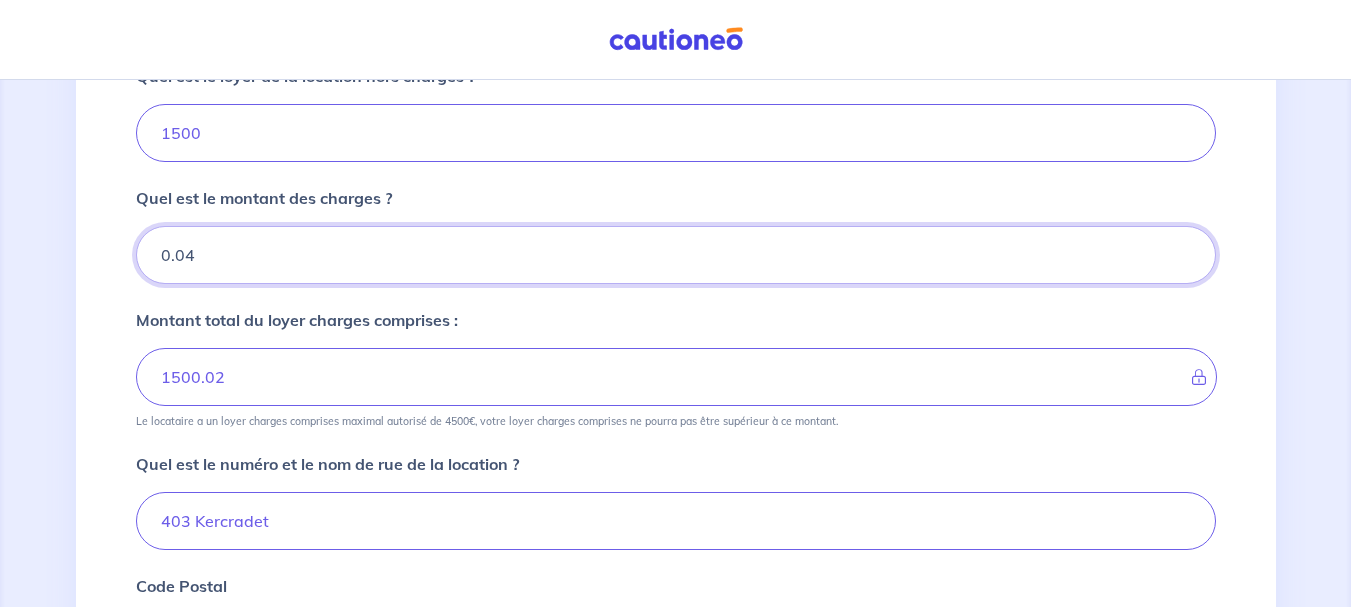 type on "0.05" 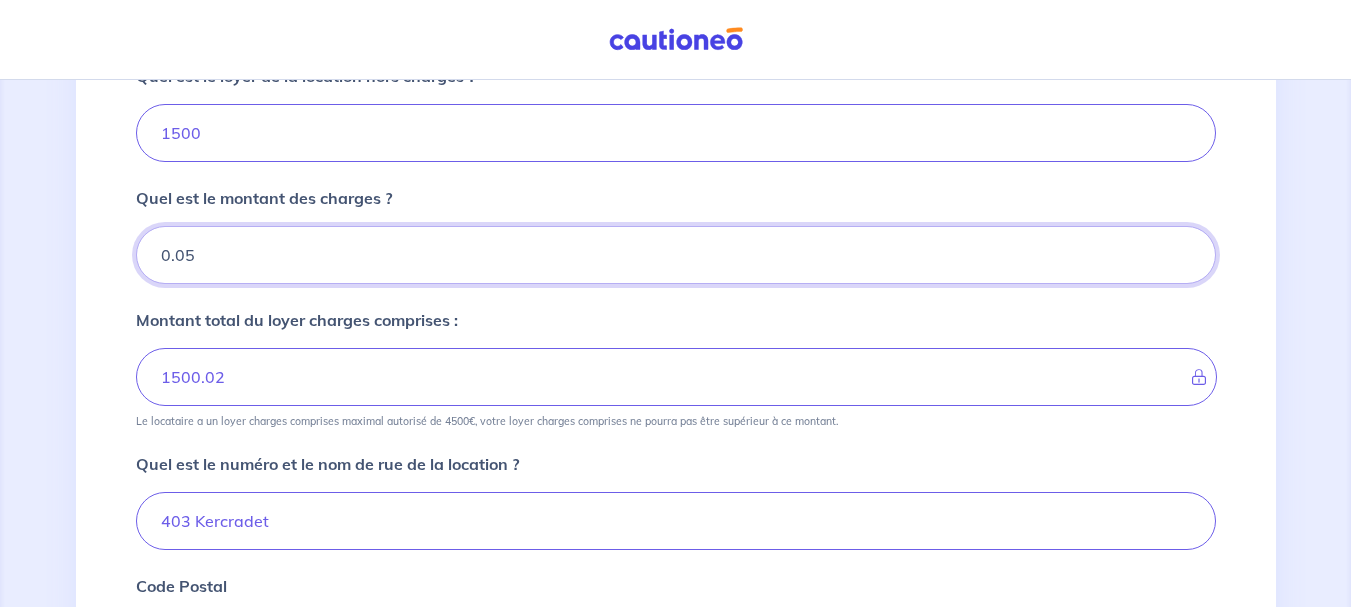 type on "1500.03" 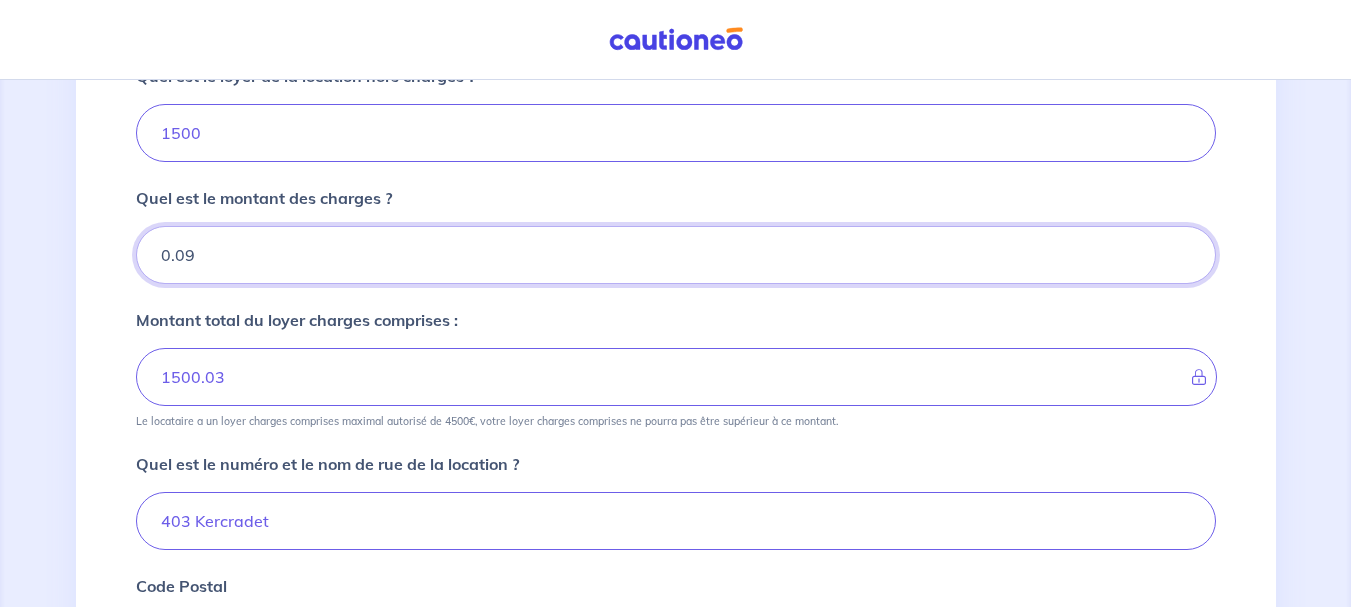 type on "0.1" 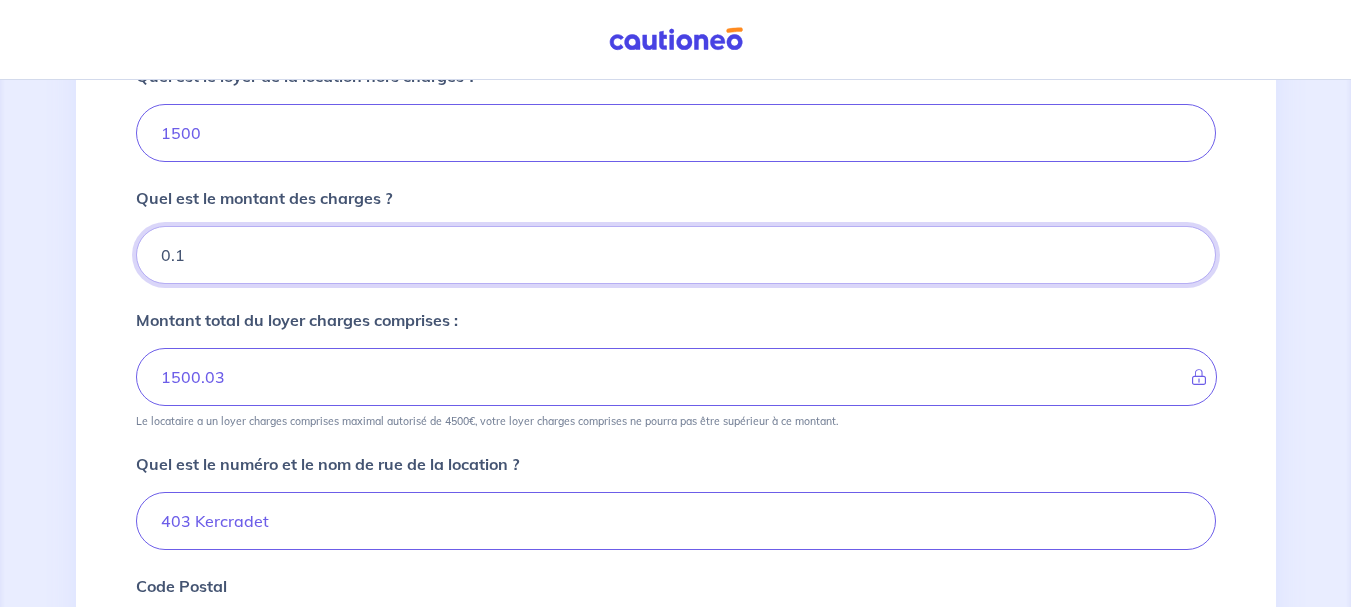 type on "1500.04" 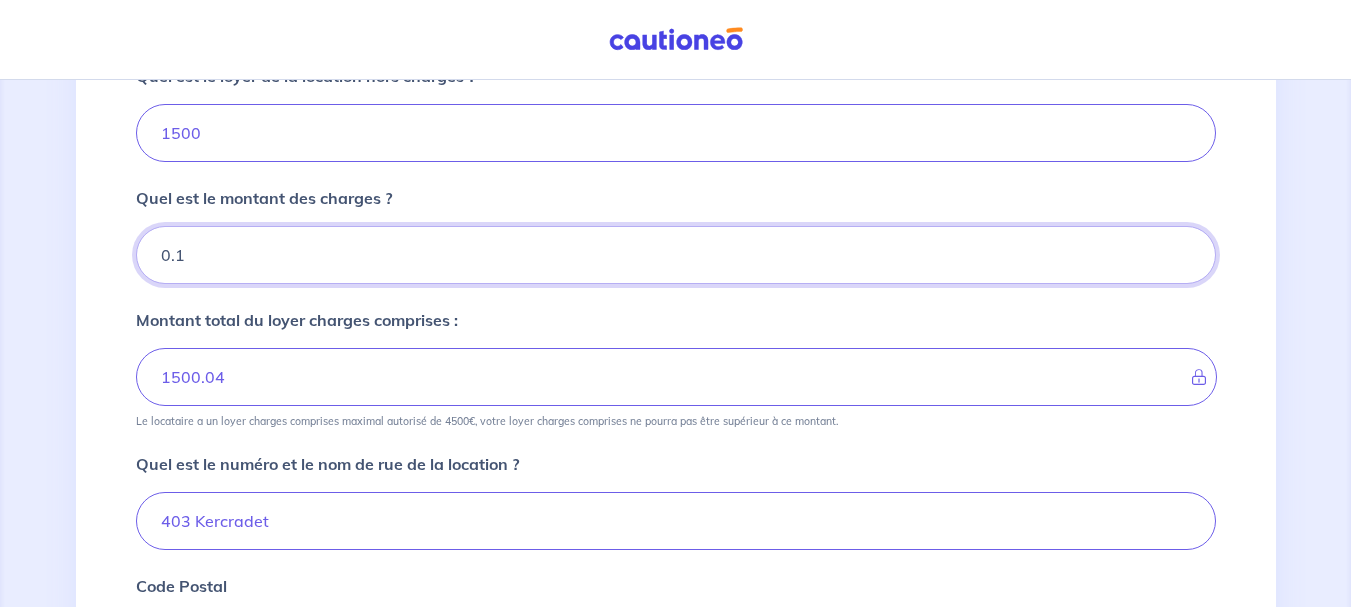 type on "0.11" 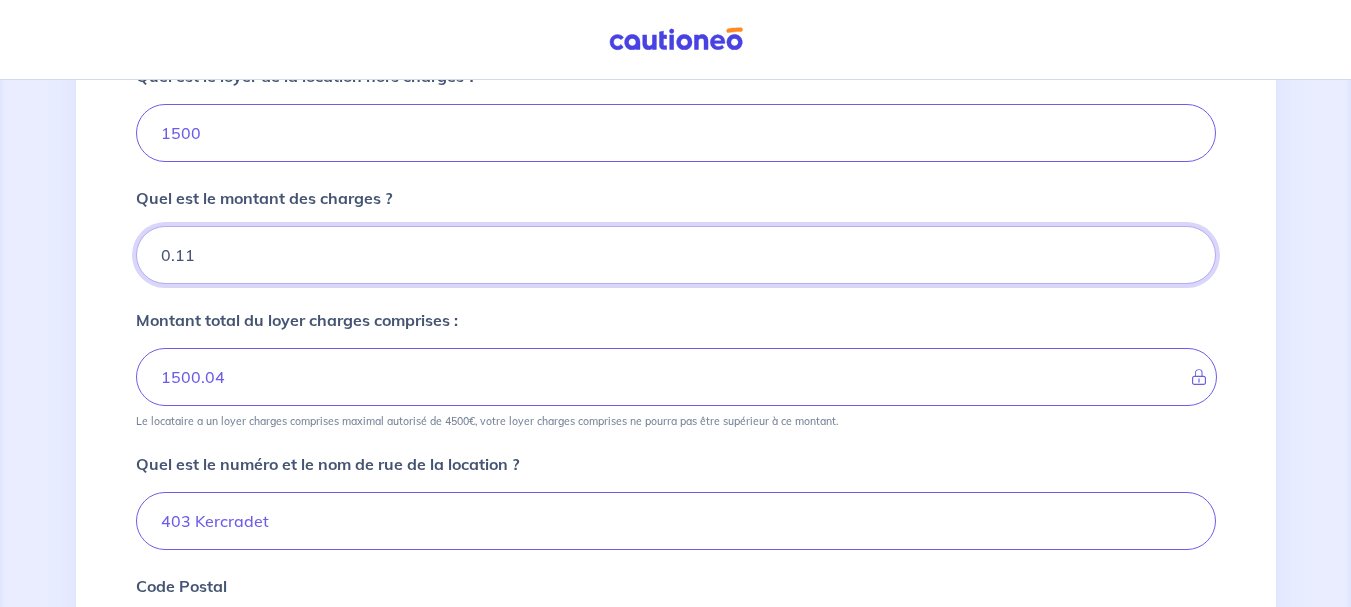 type on "1500.05" 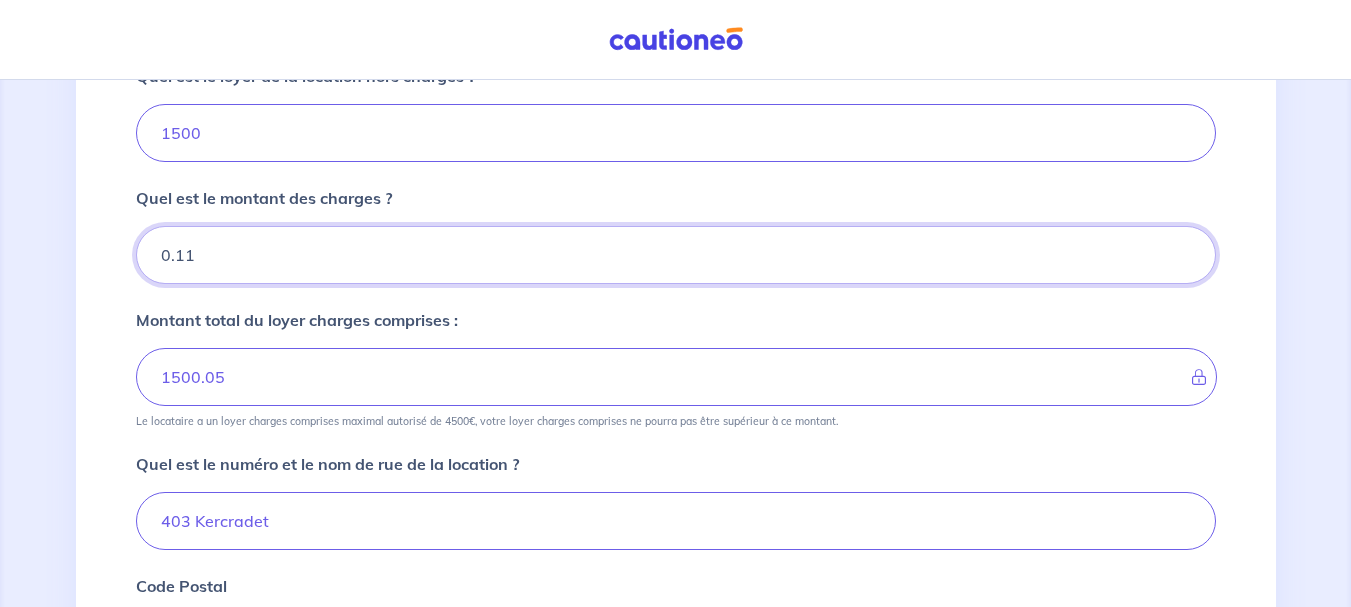 type on "0.12" 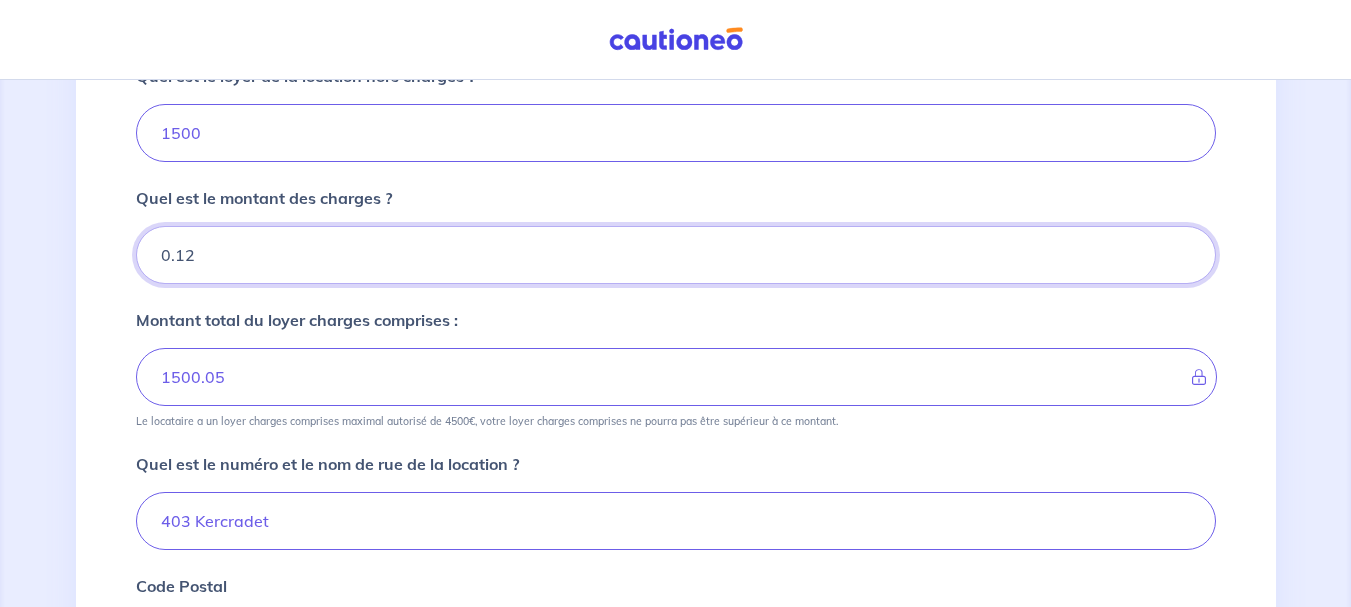 type on "1500.06" 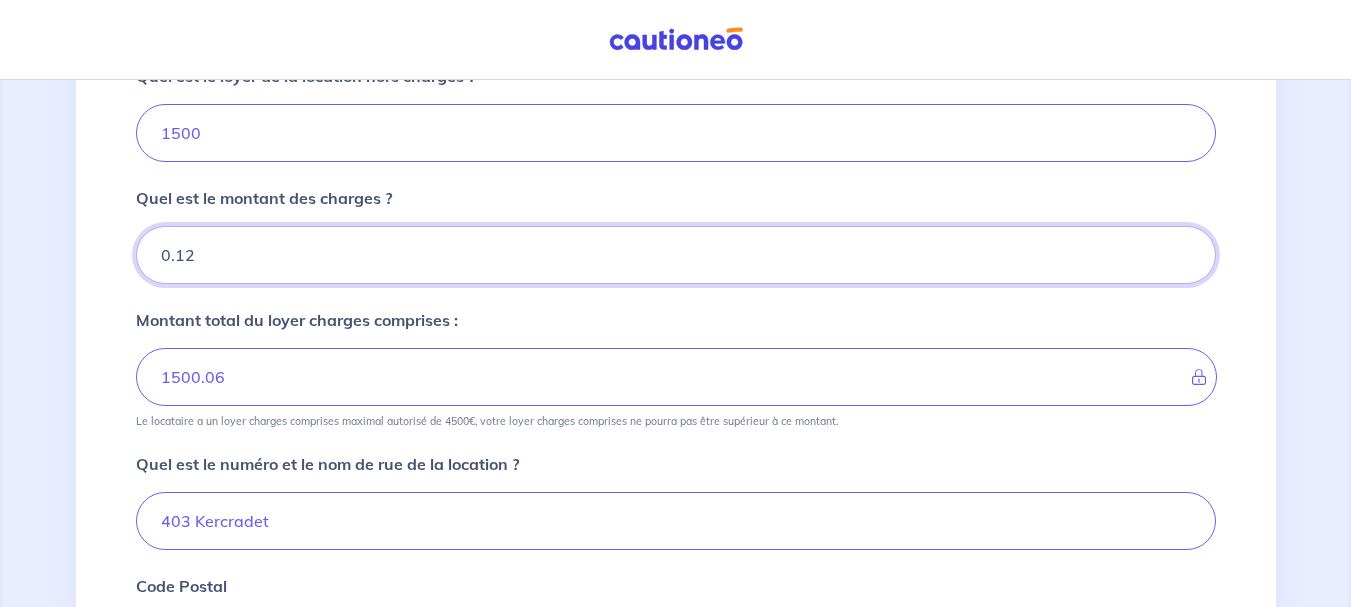 type on "0.13" 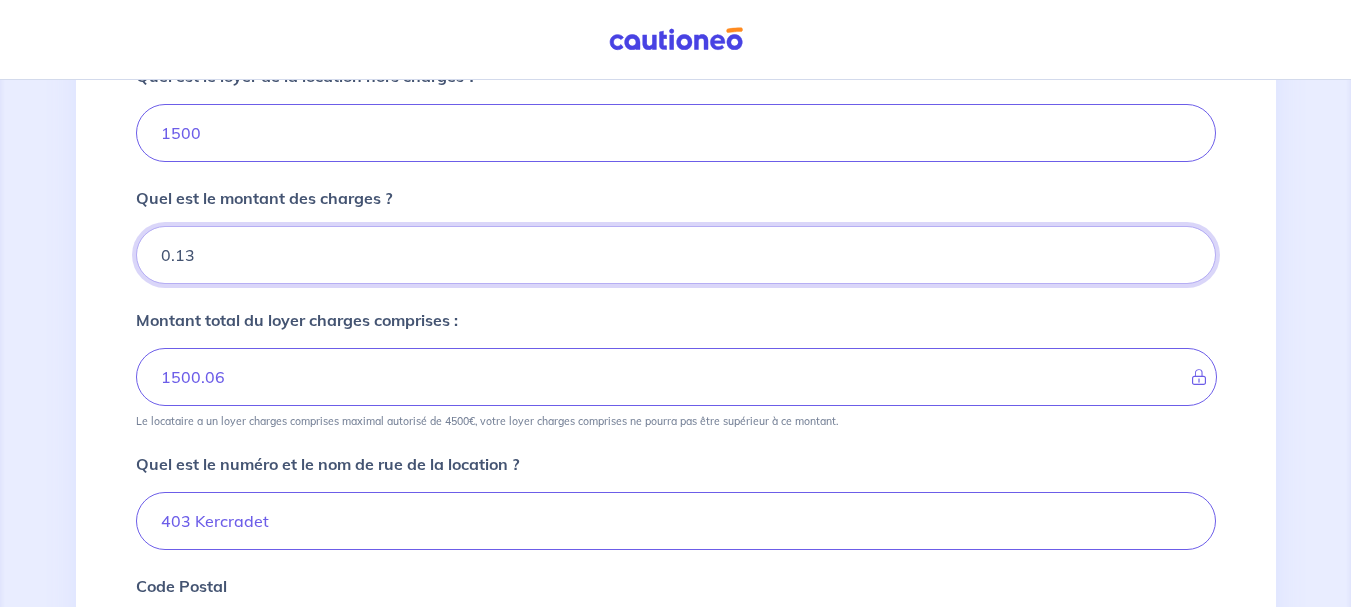type on "1500.07" 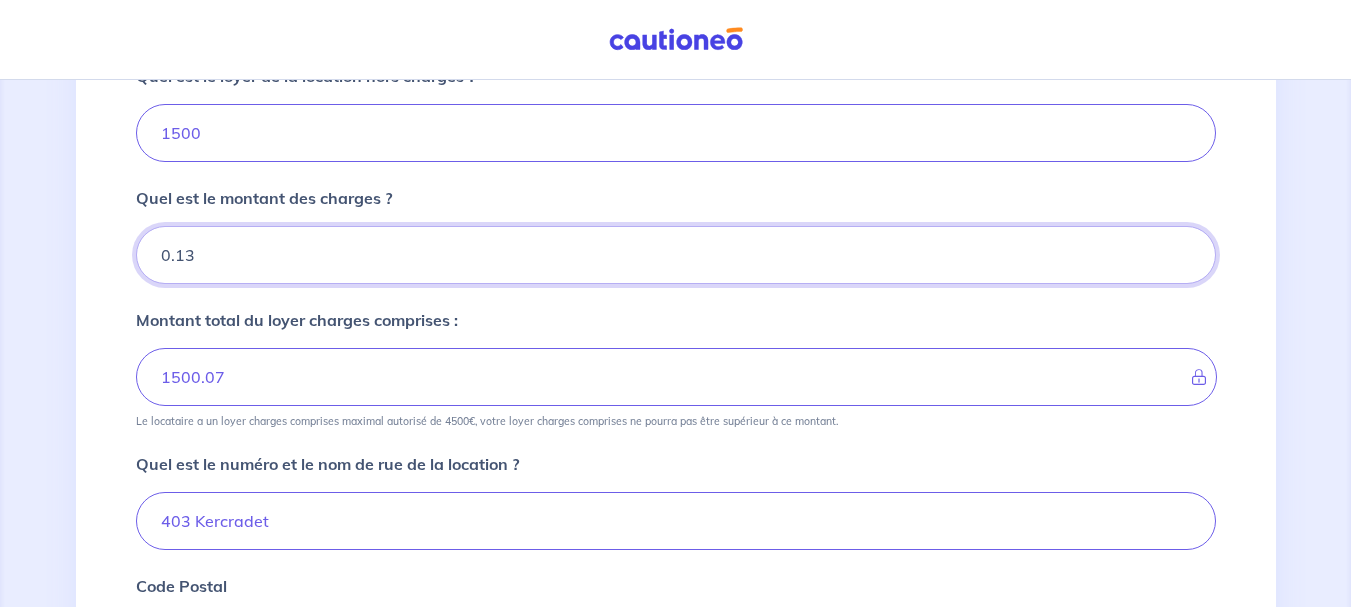 type on "0.14" 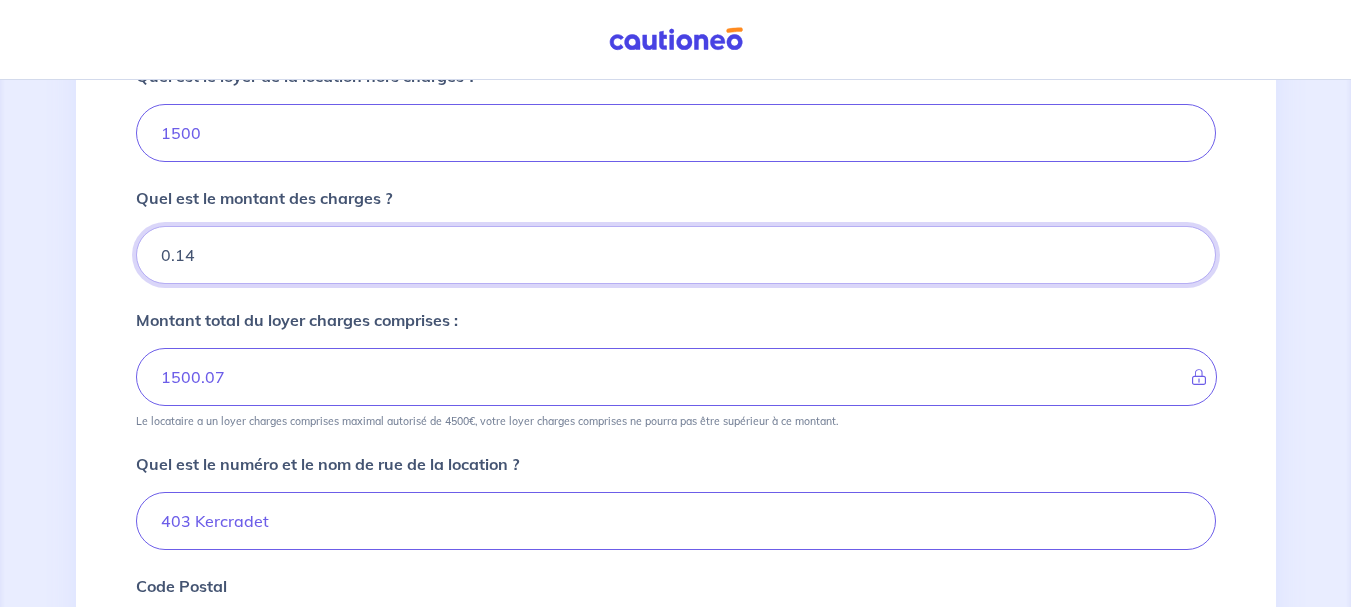 type on "1500.08" 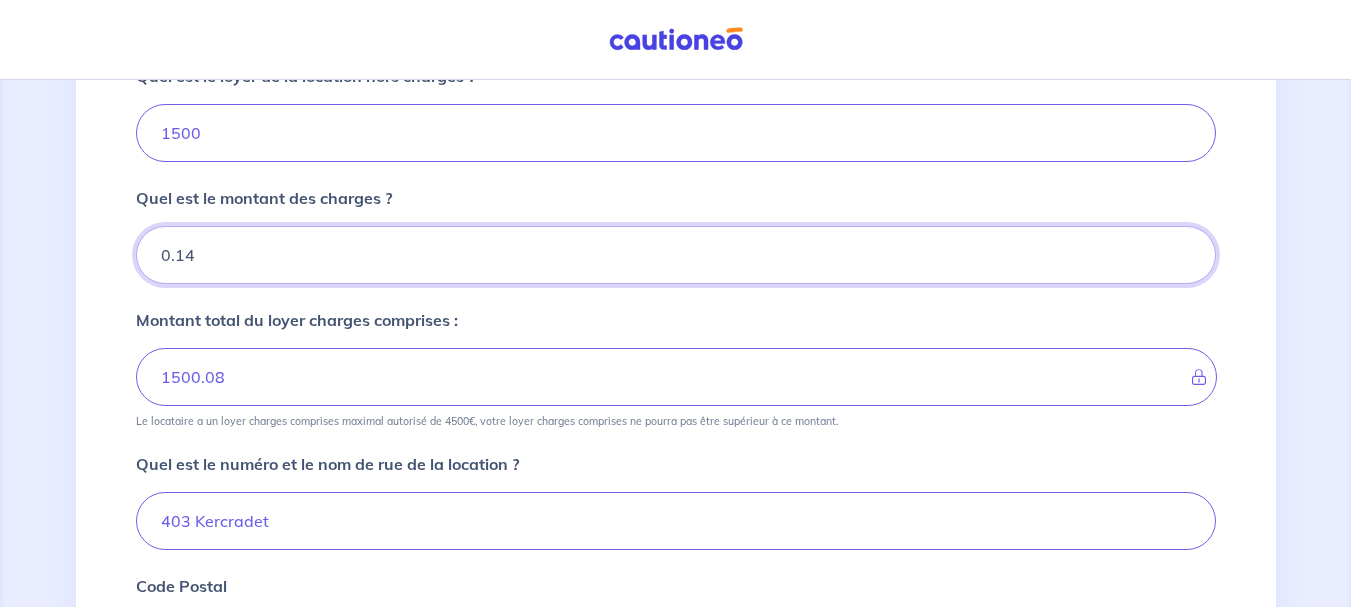 type on "0.15" 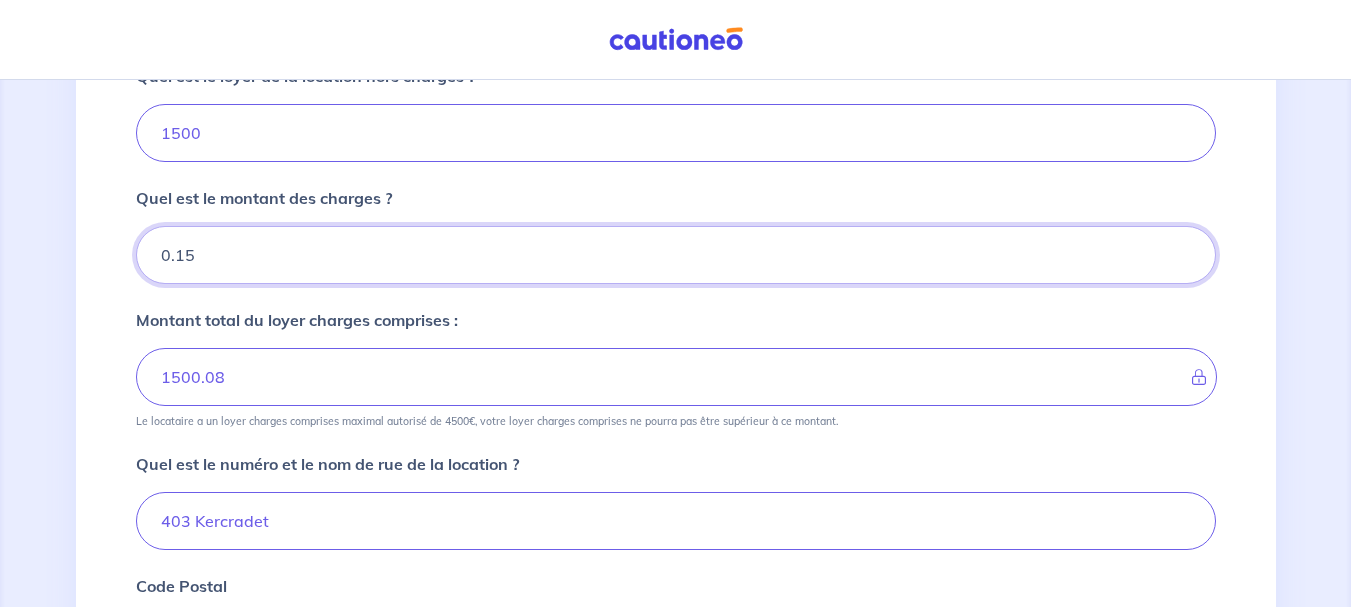 type on "1500.09" 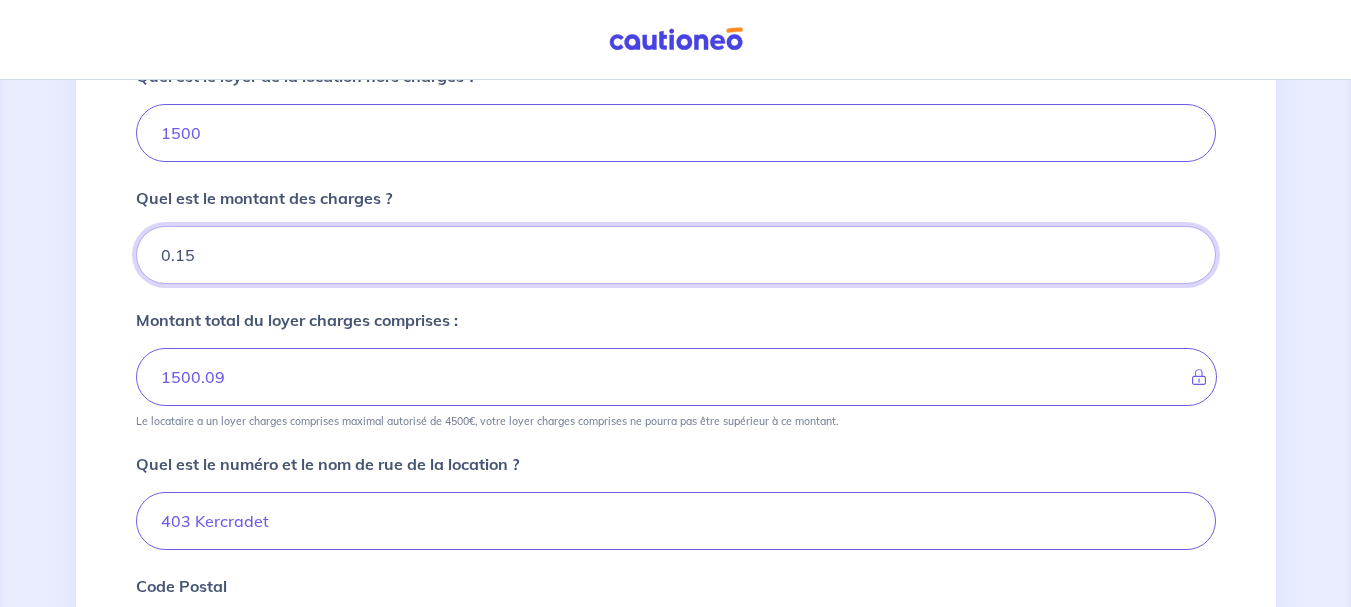type on "0.16" 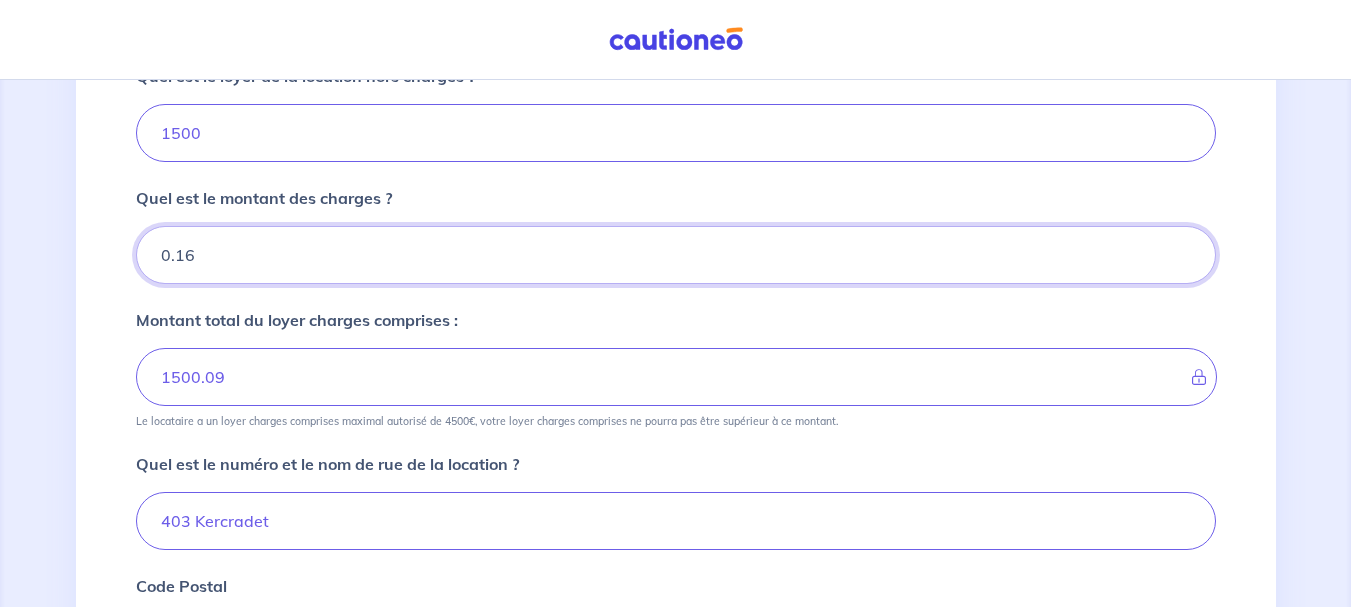 type on "1500.1" 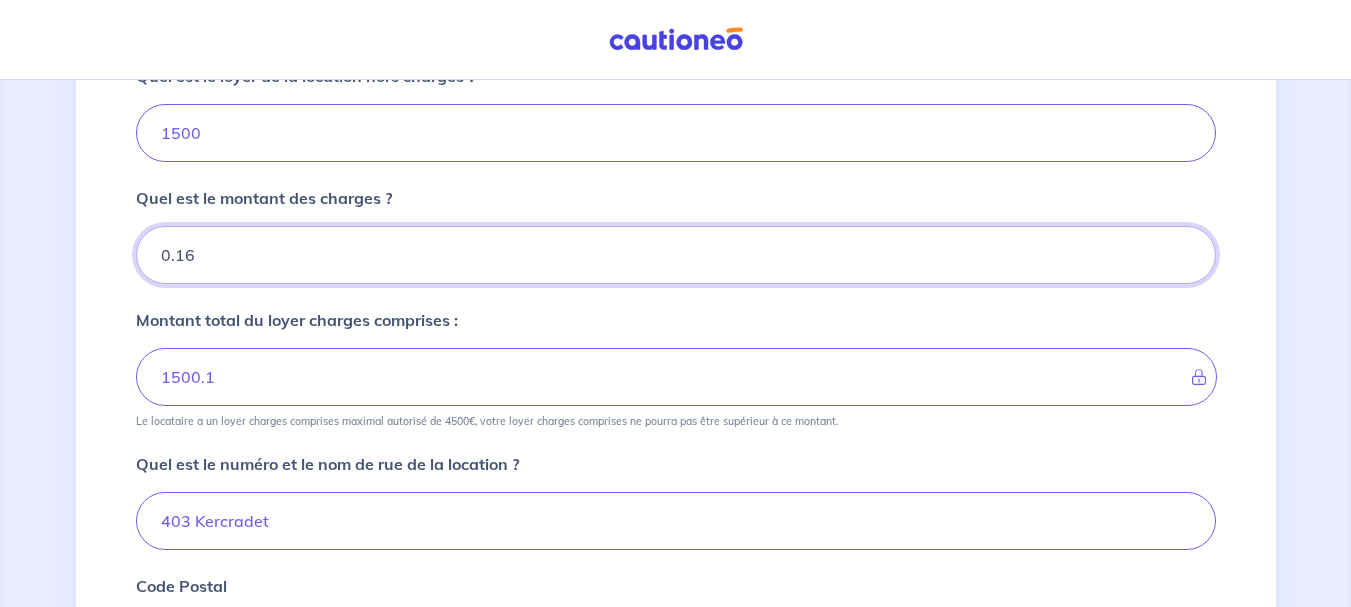 type on "0.17" 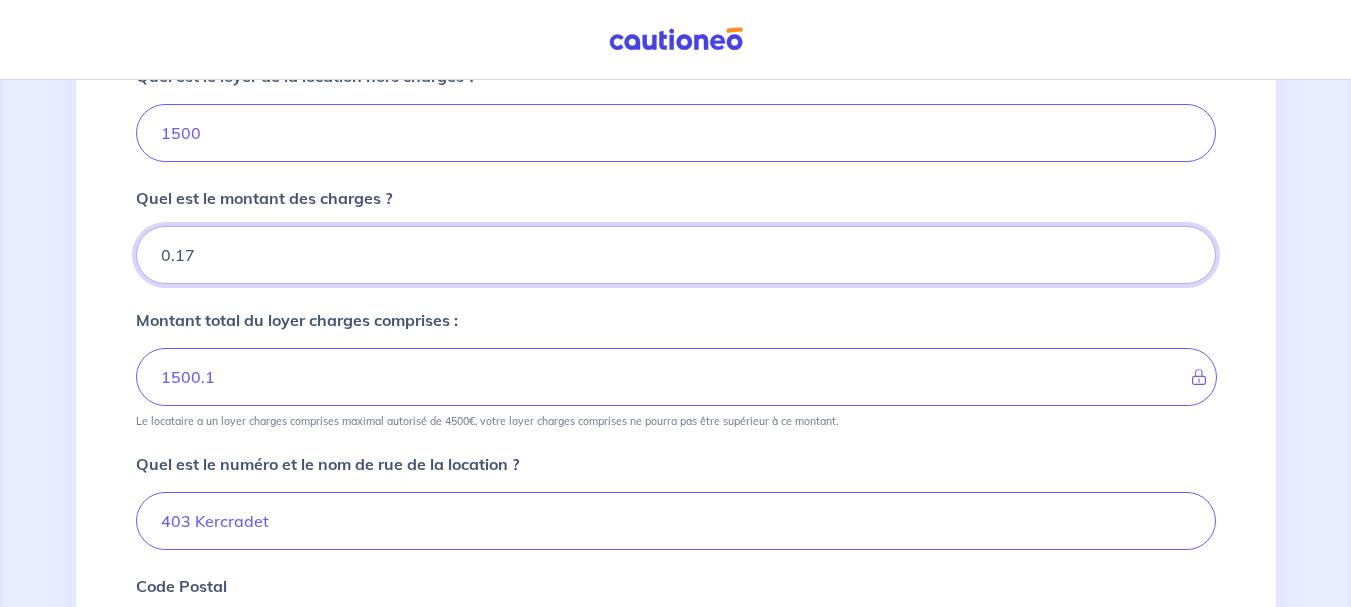 type on "1500.11" 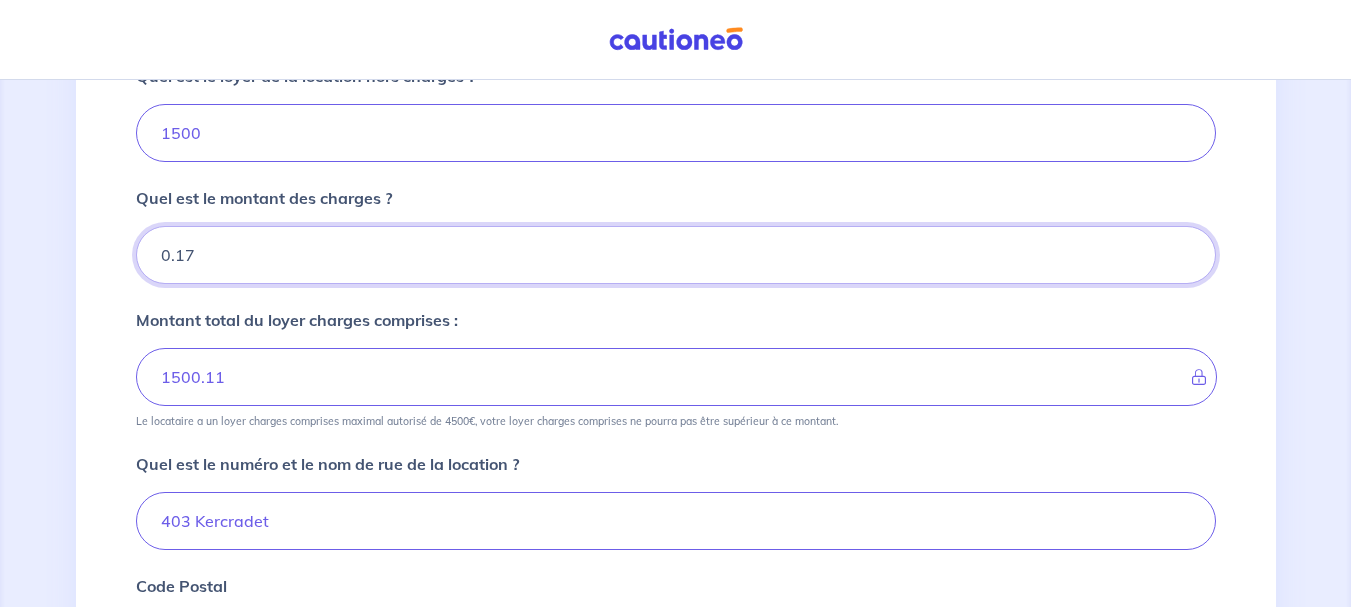 type on "0.18" 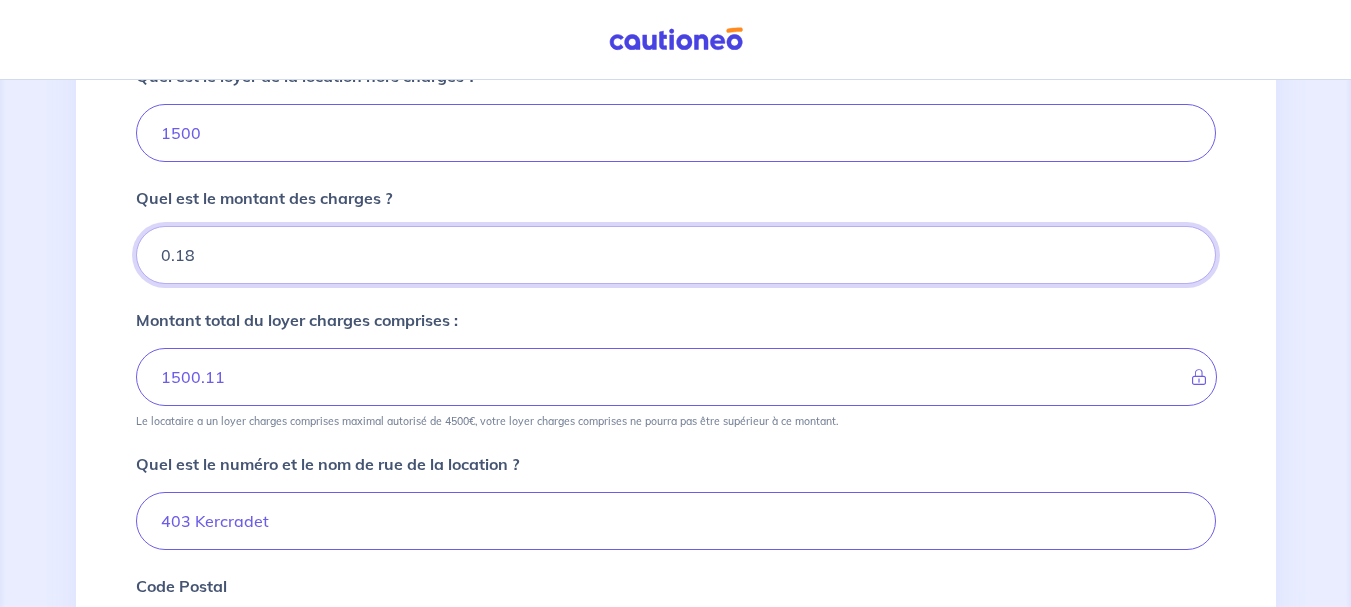 type on "1500.12" 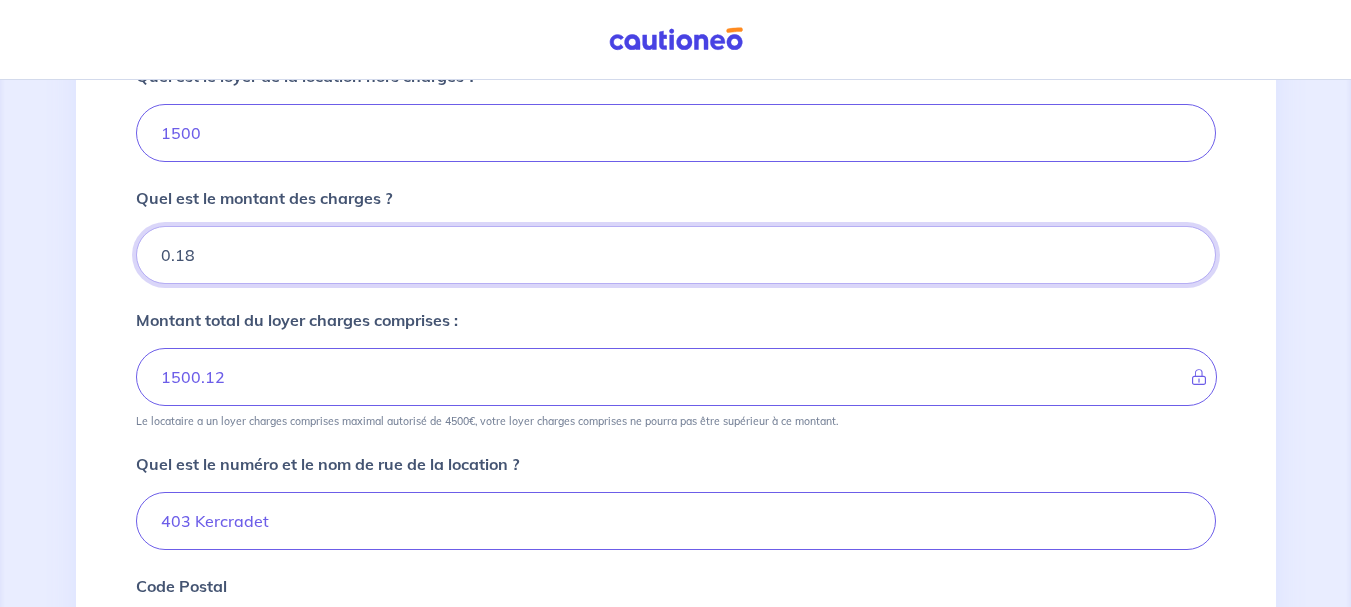 type on "0.19" 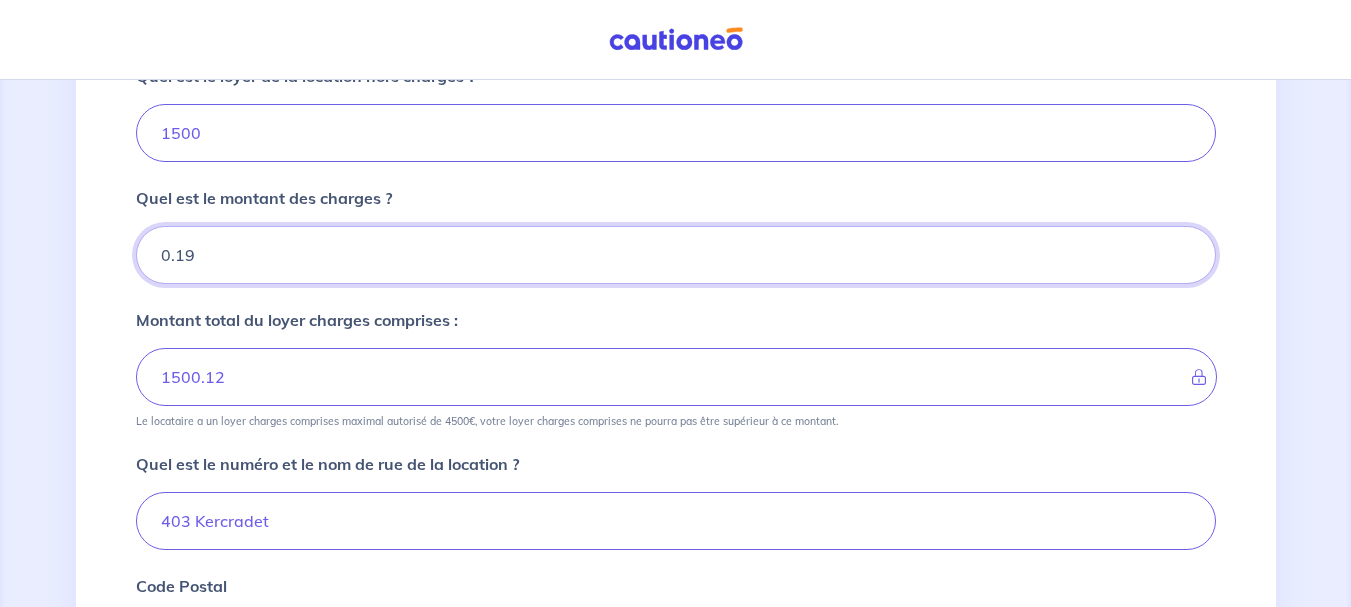 type on "1500.13" 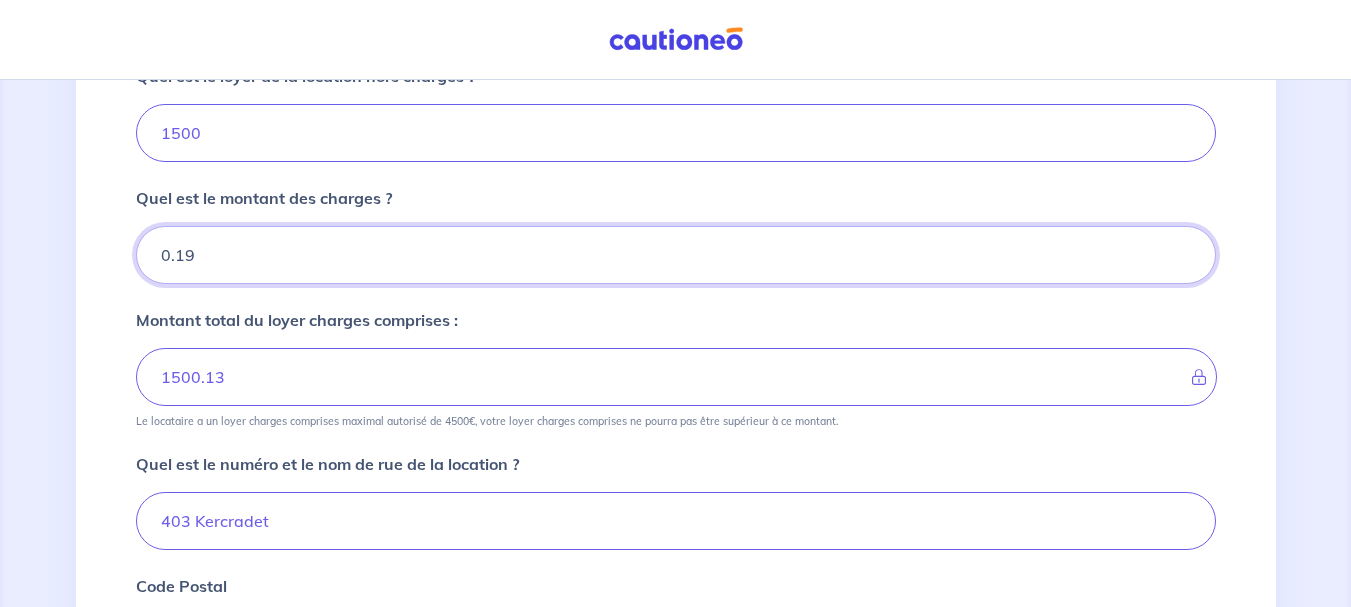type on "0.2" 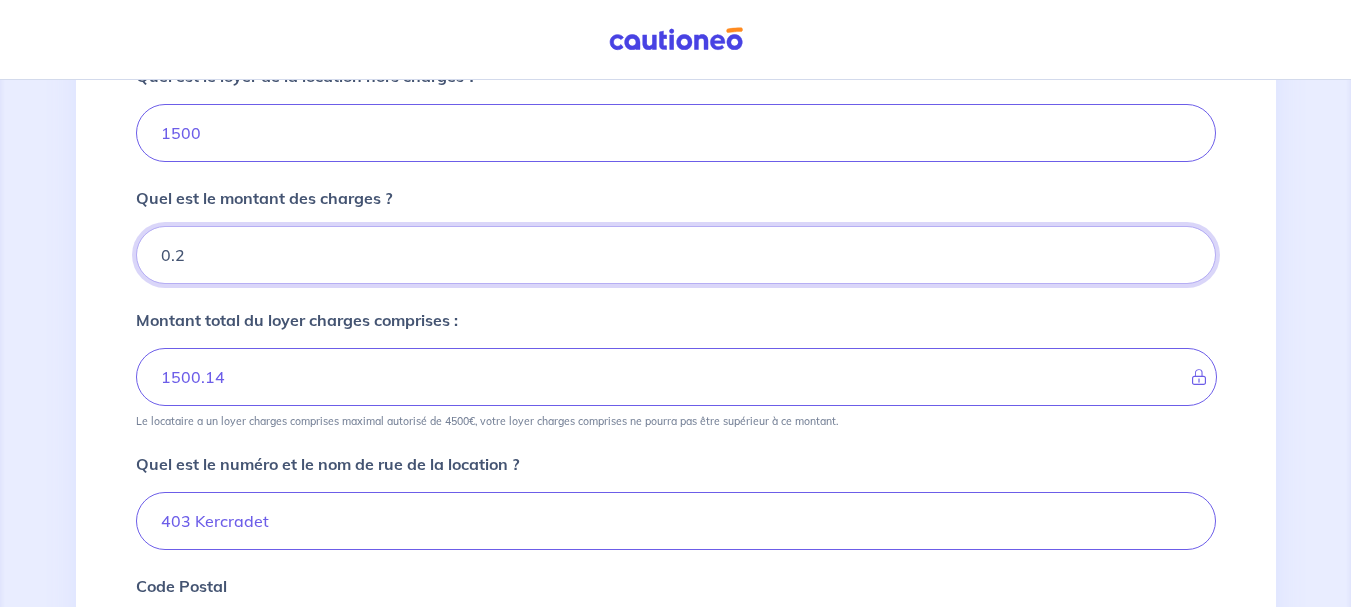 type on "0.21" 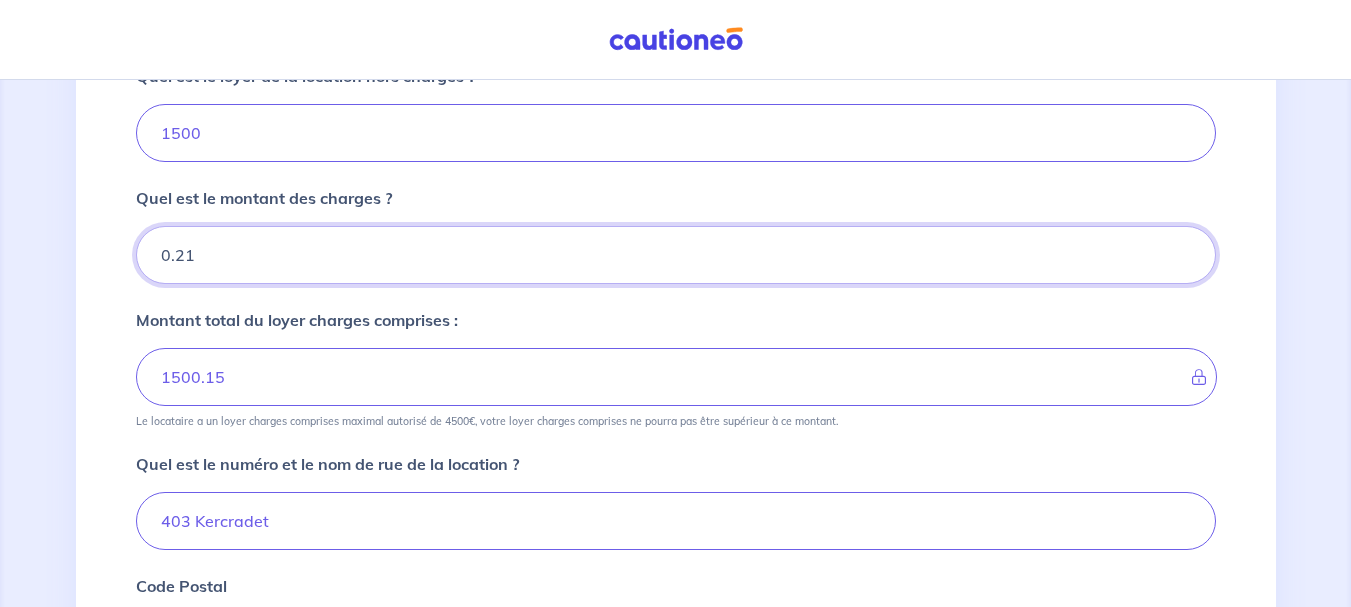 type on "0.22" 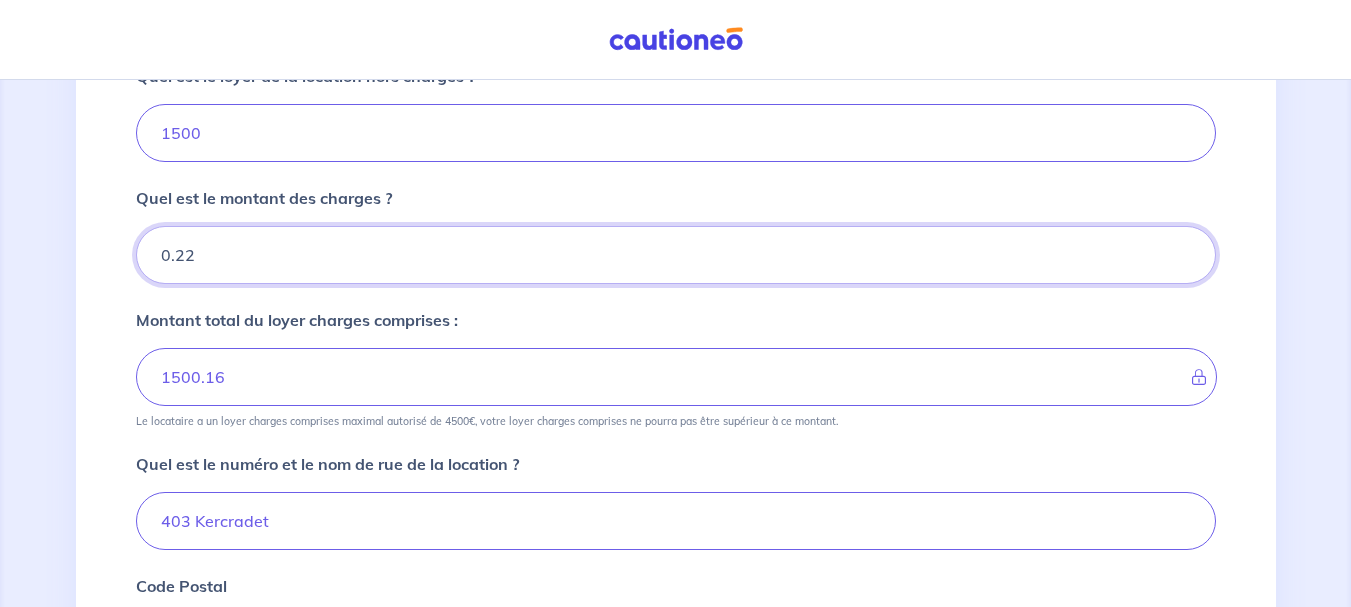 type on "0.23" 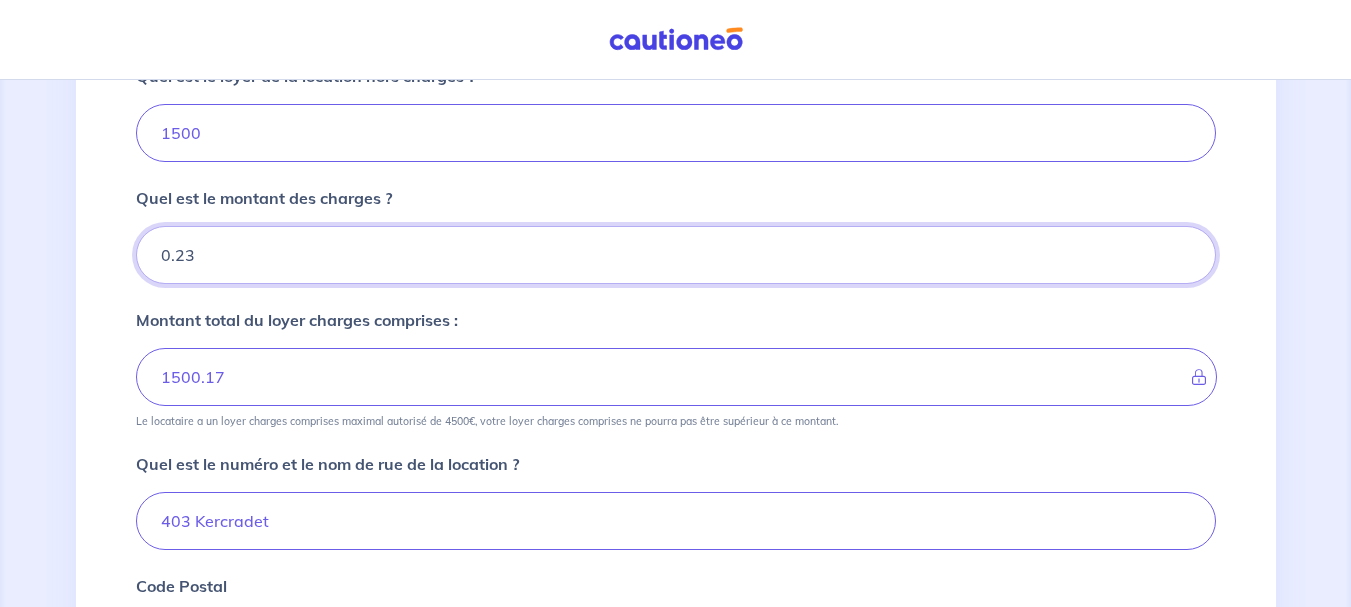 type on "0.23" 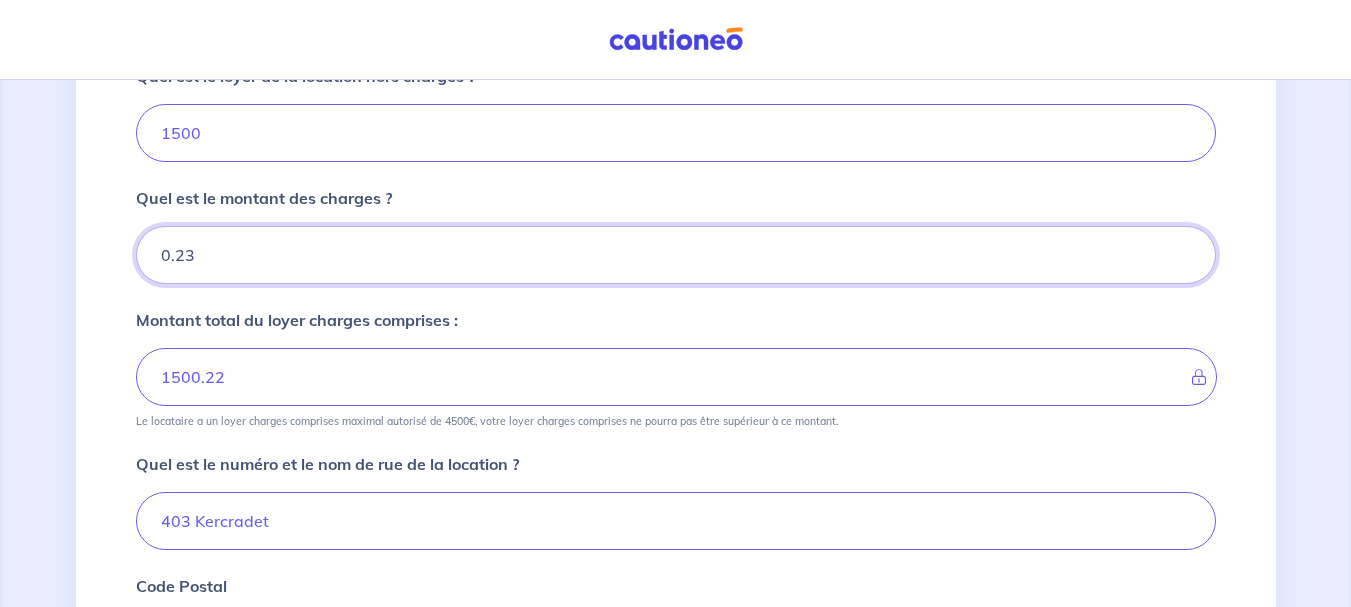 type on "1500.23" 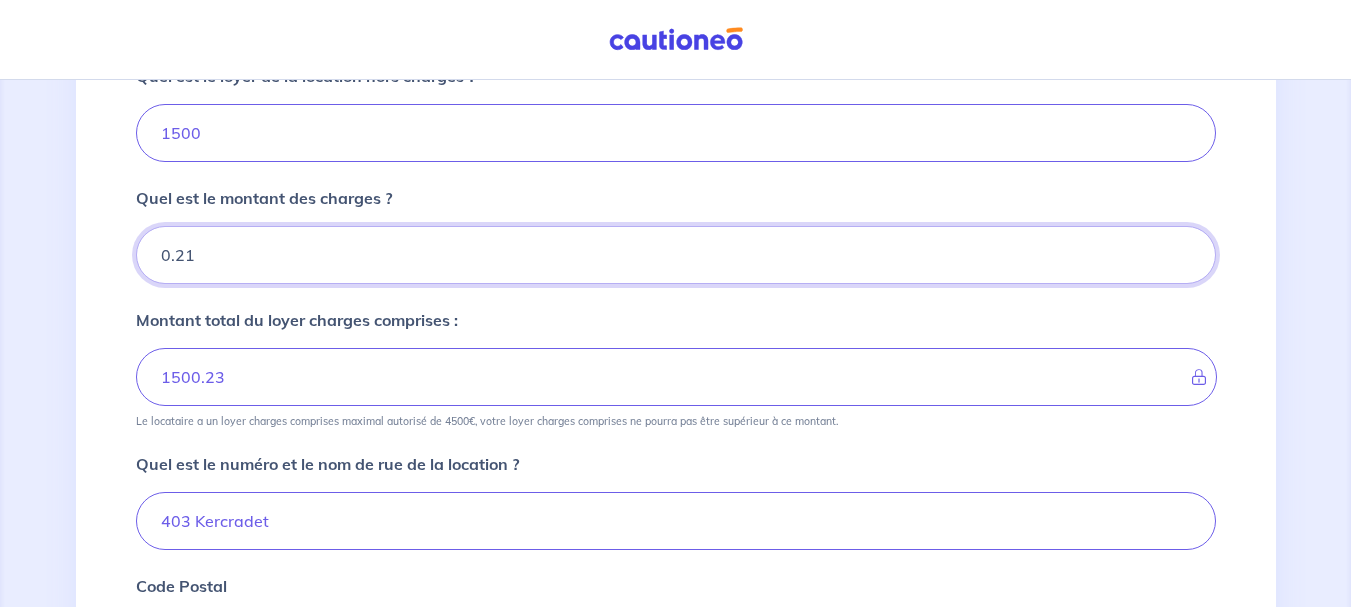 type on "0.2" 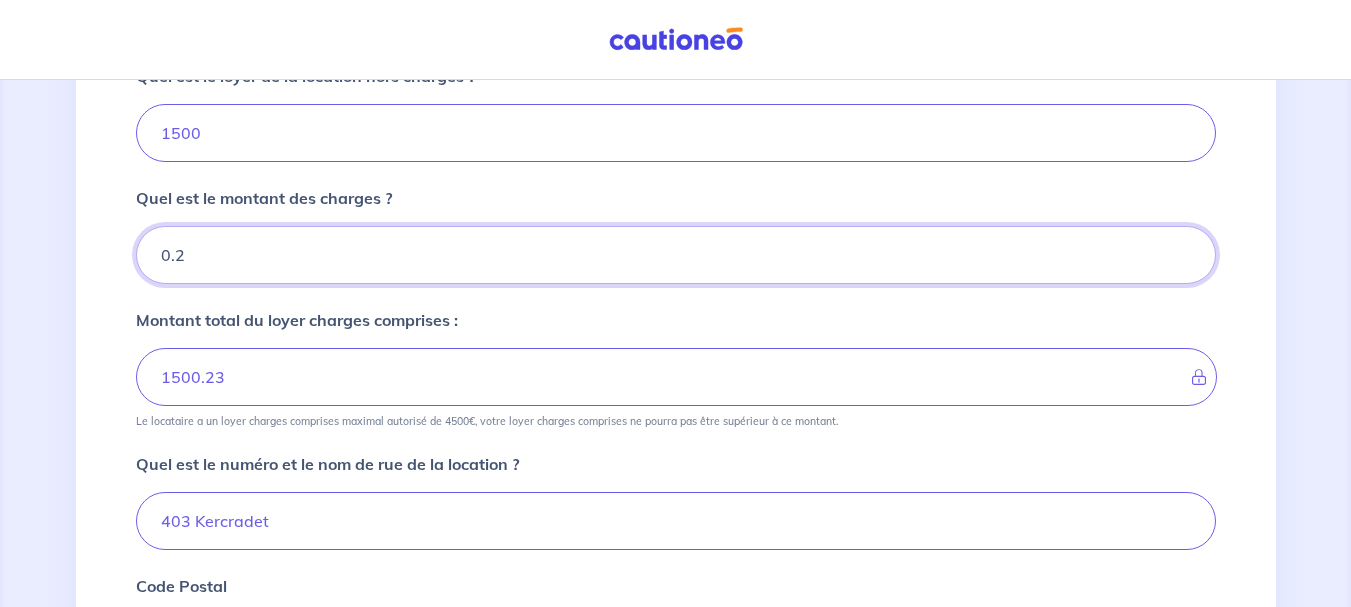 type on "1500.22" 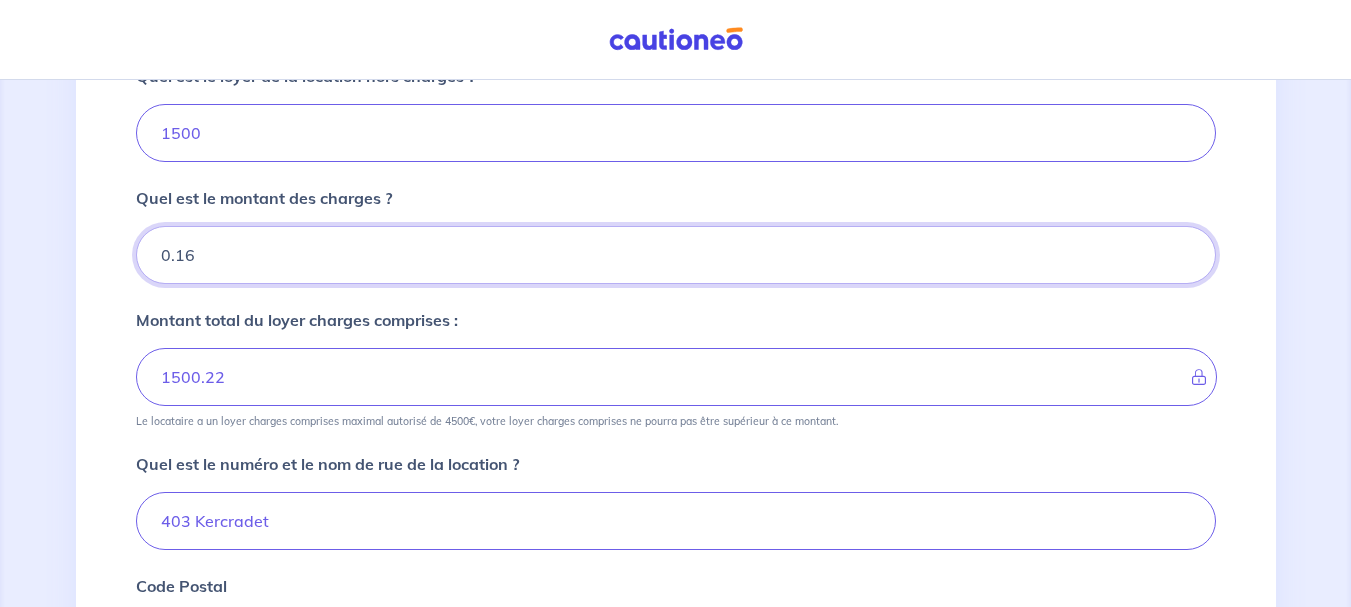 type on "0.15" 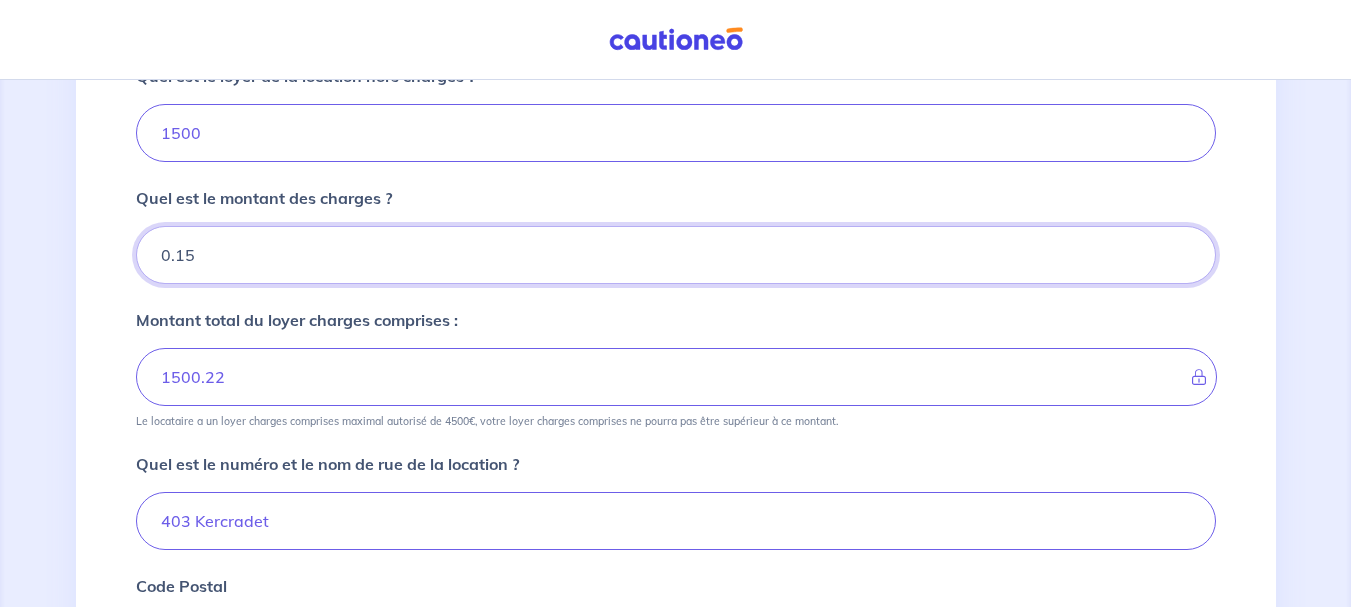type on "1500.21" 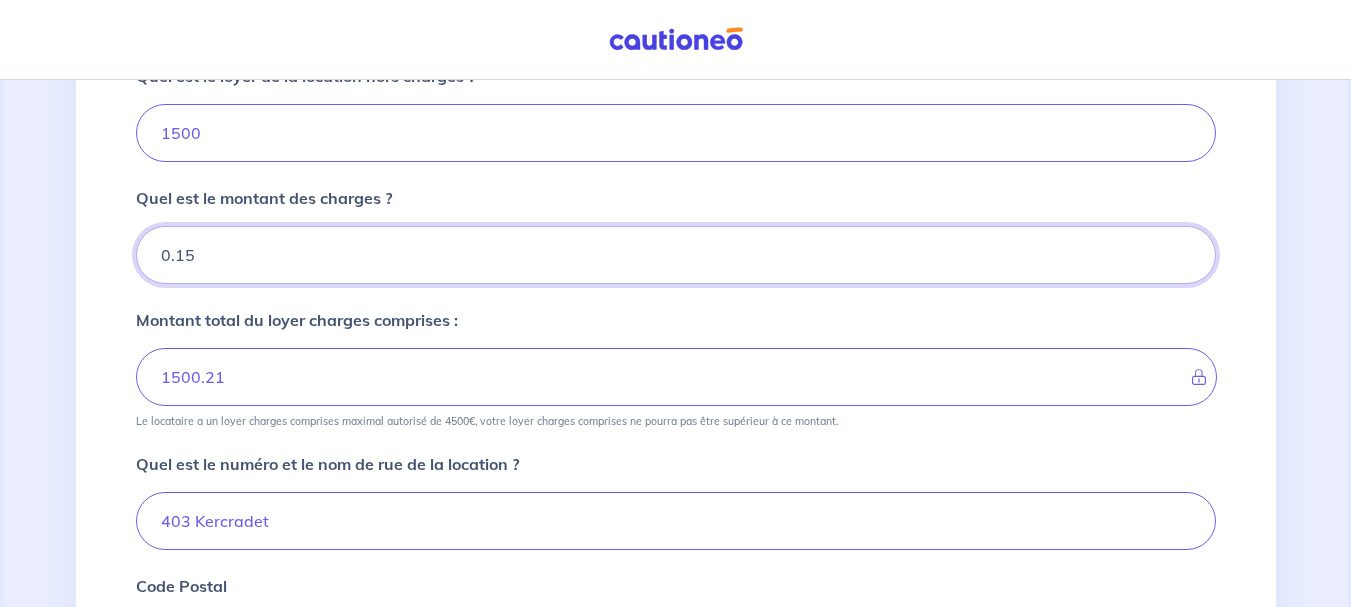 type on "0.14" 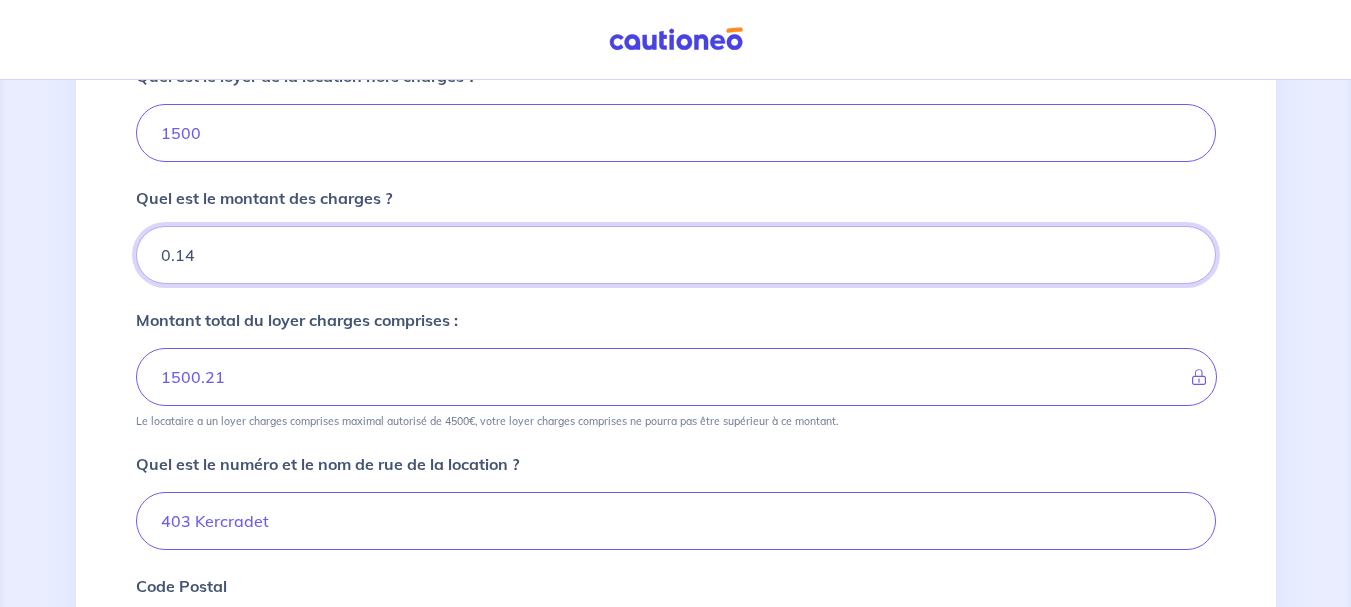 type on "1500.2" 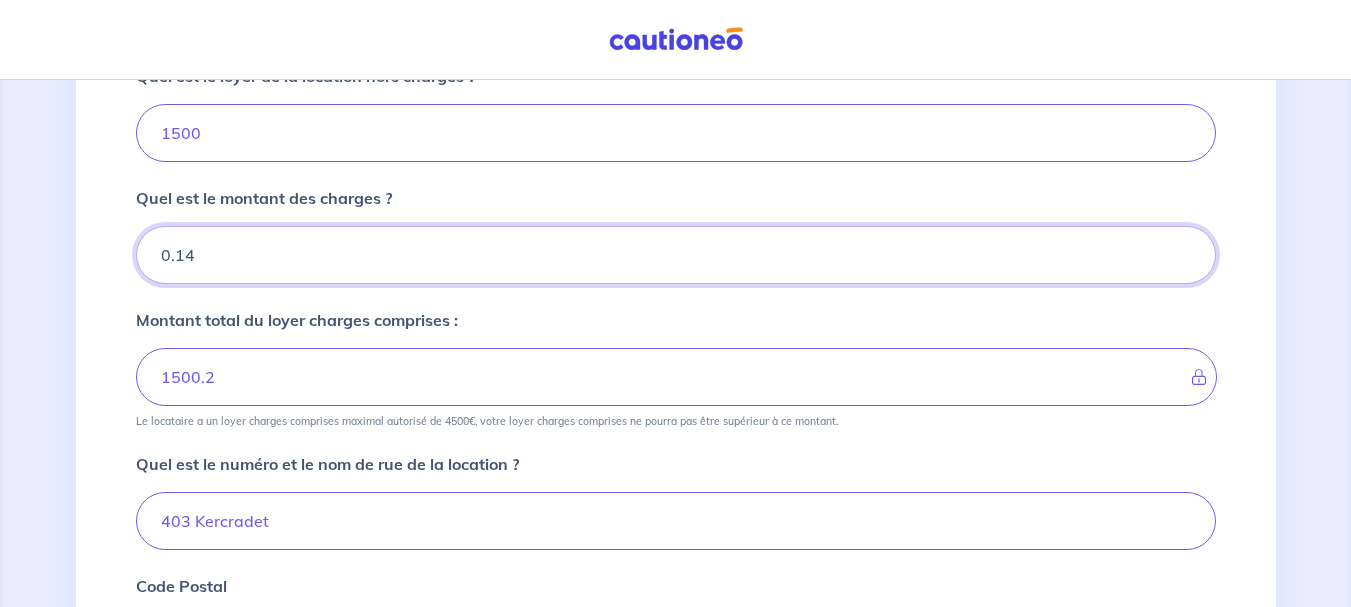 type on "0.13" 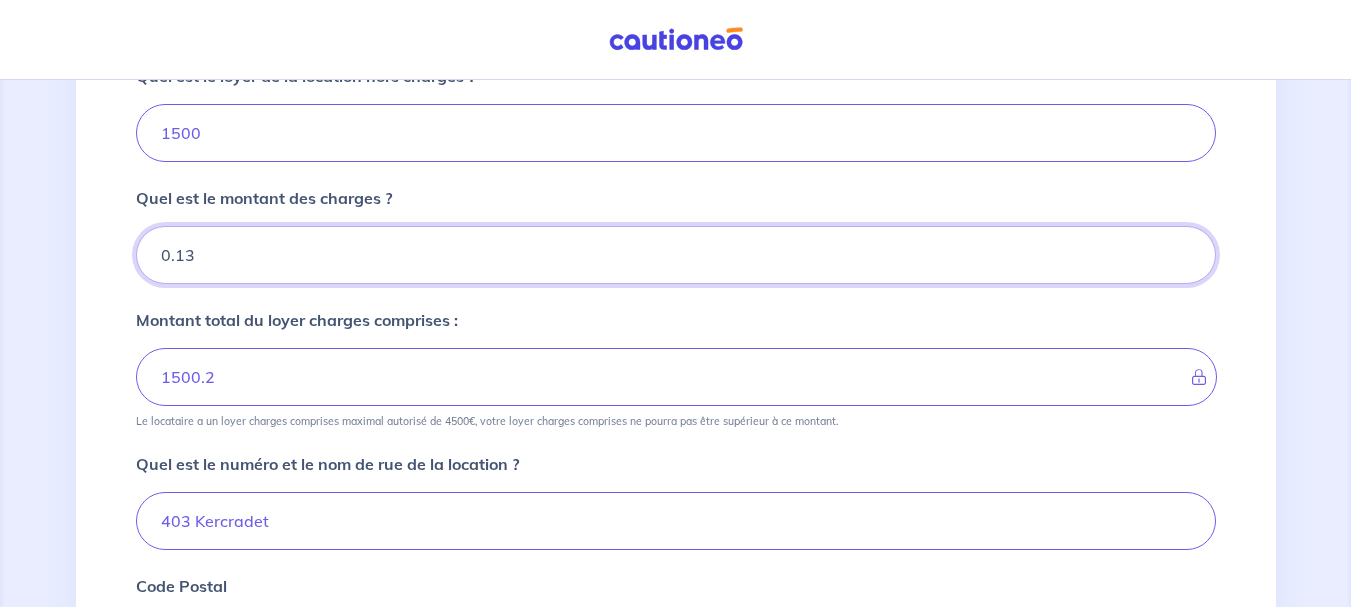 type on "1500.19" 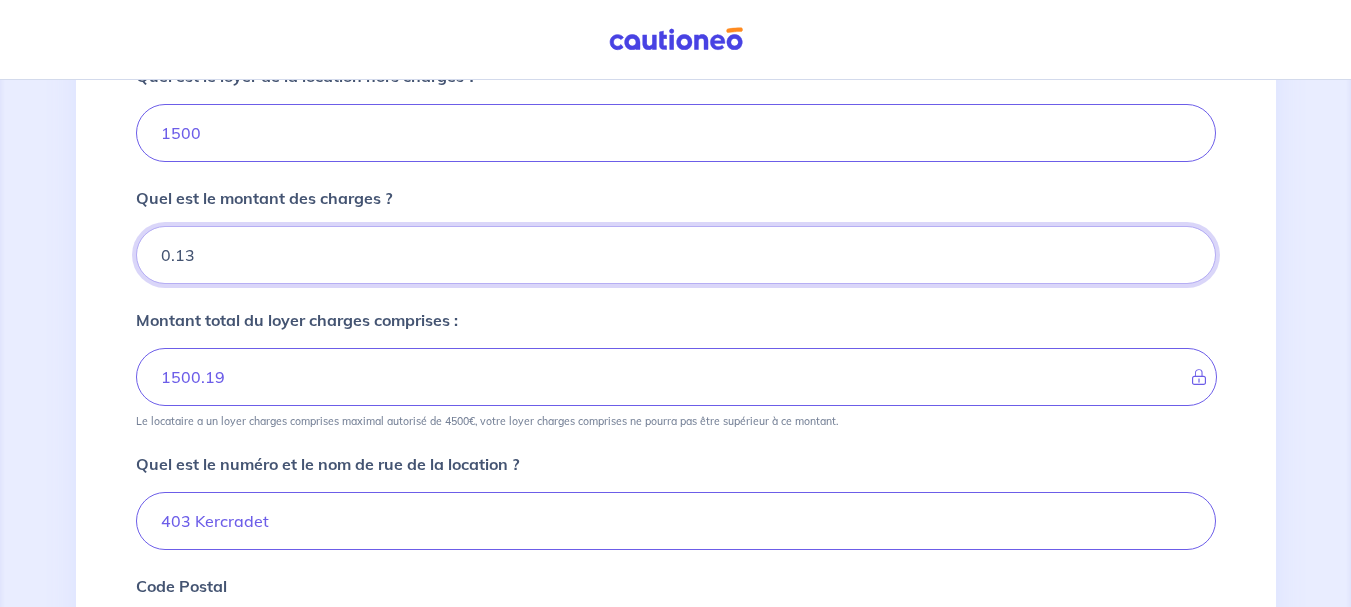 type on "0.12" 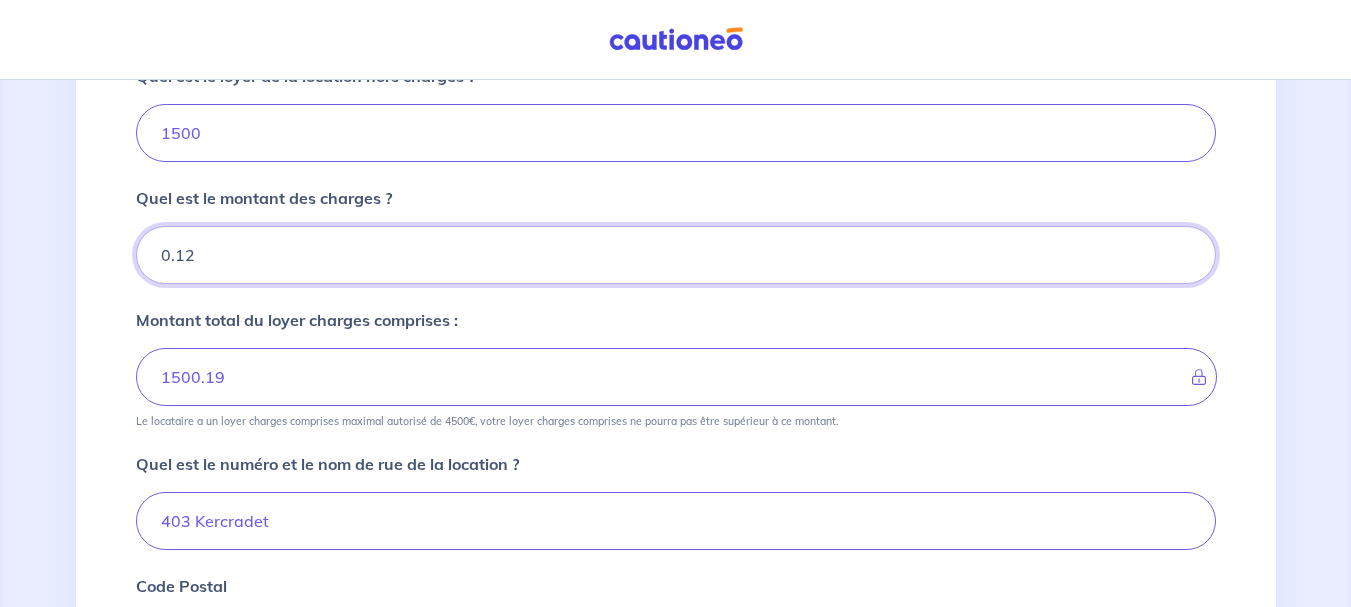 type on "1500.18" 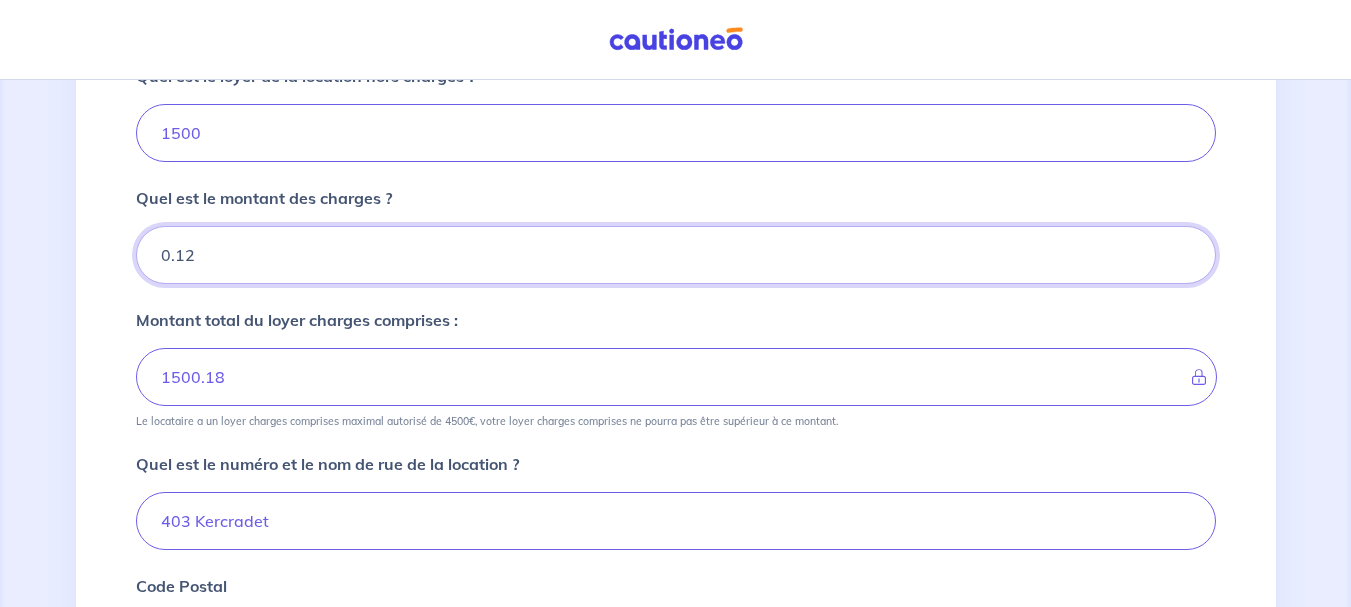 type on "0.11" 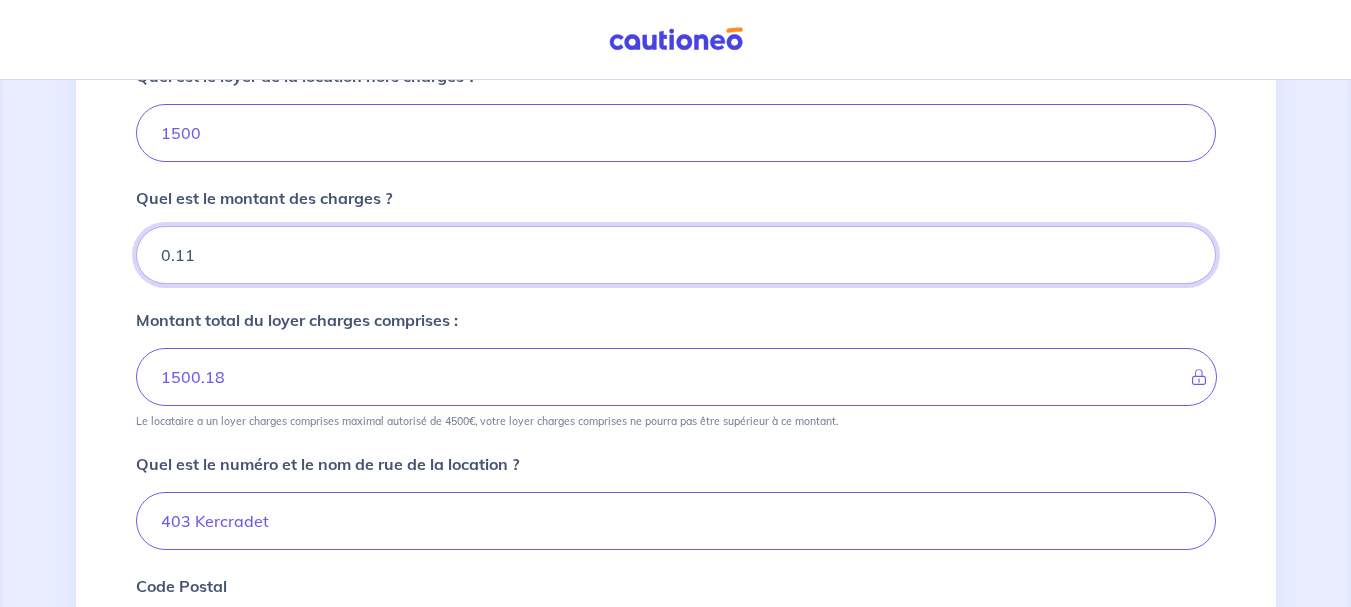 type on "1500.17" 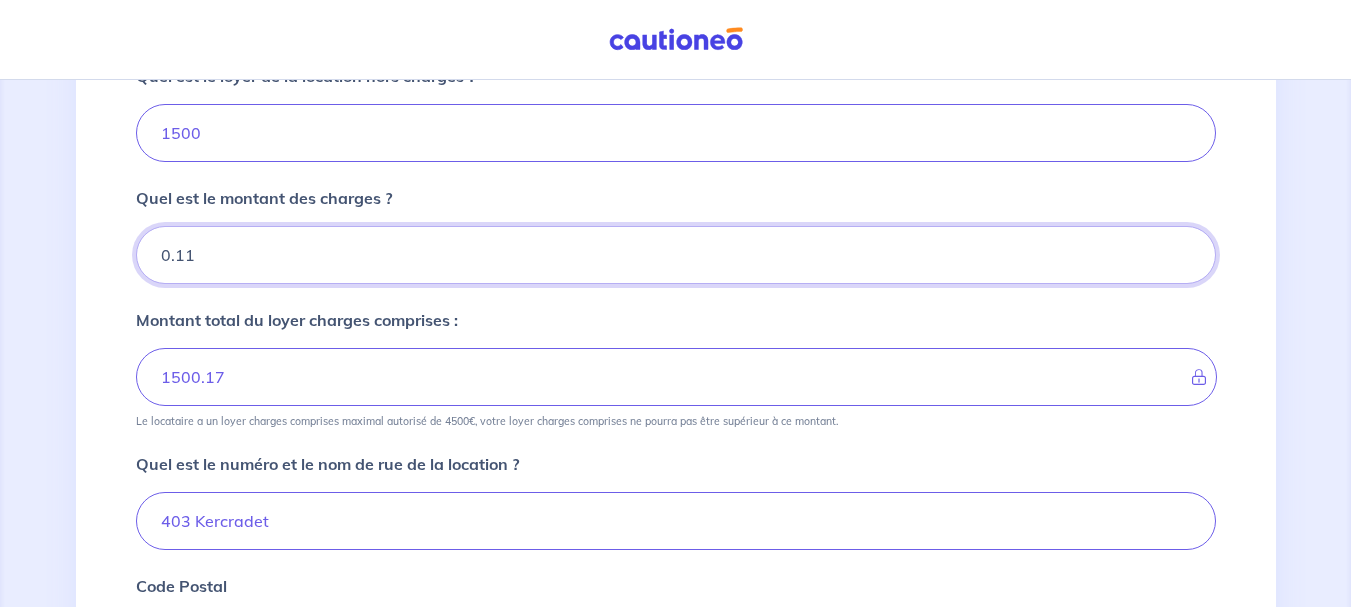 type on "0.1" 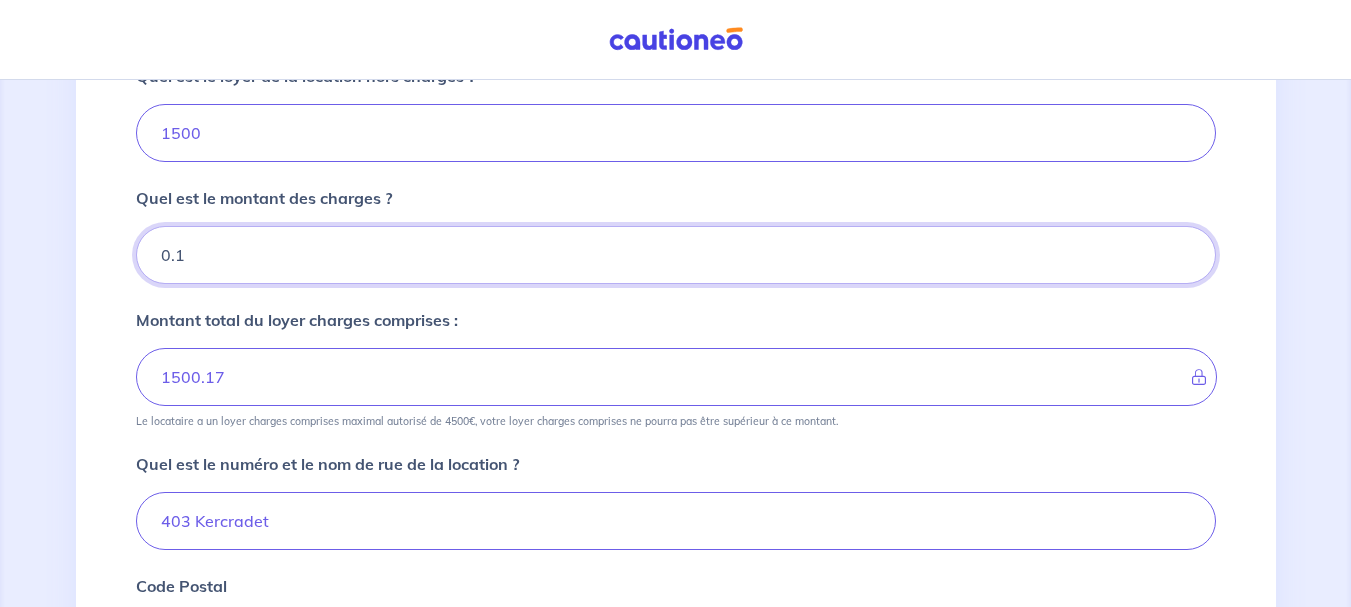 type on "1500.16" 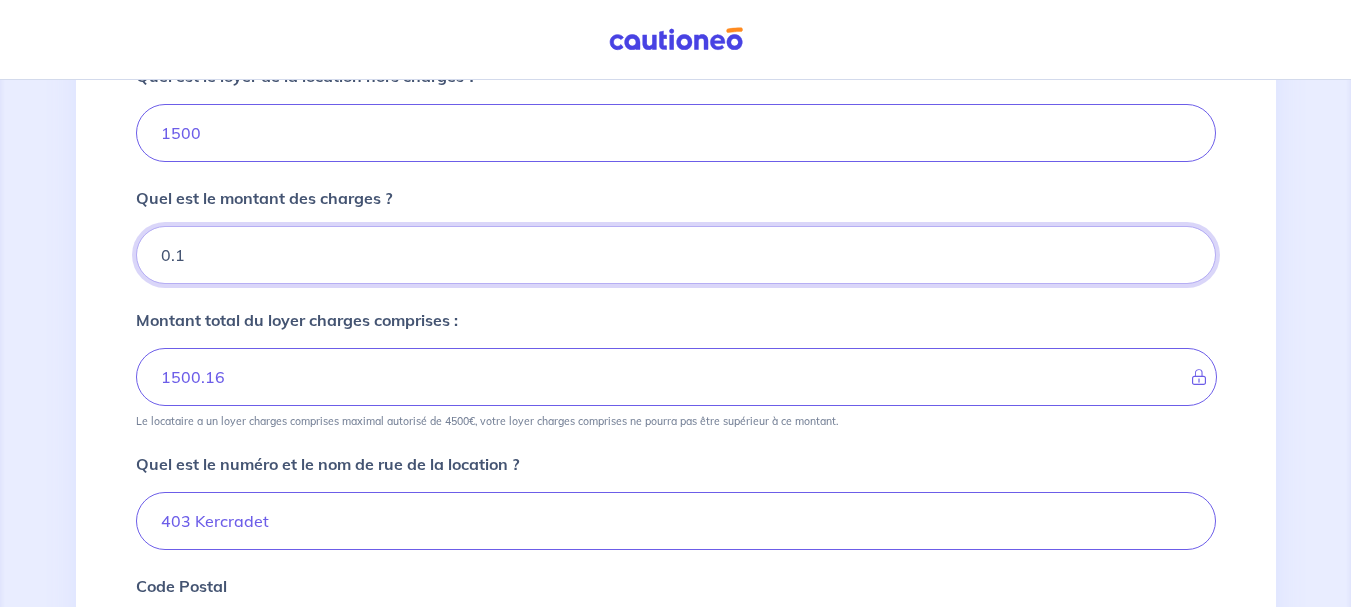 type on "0.09" 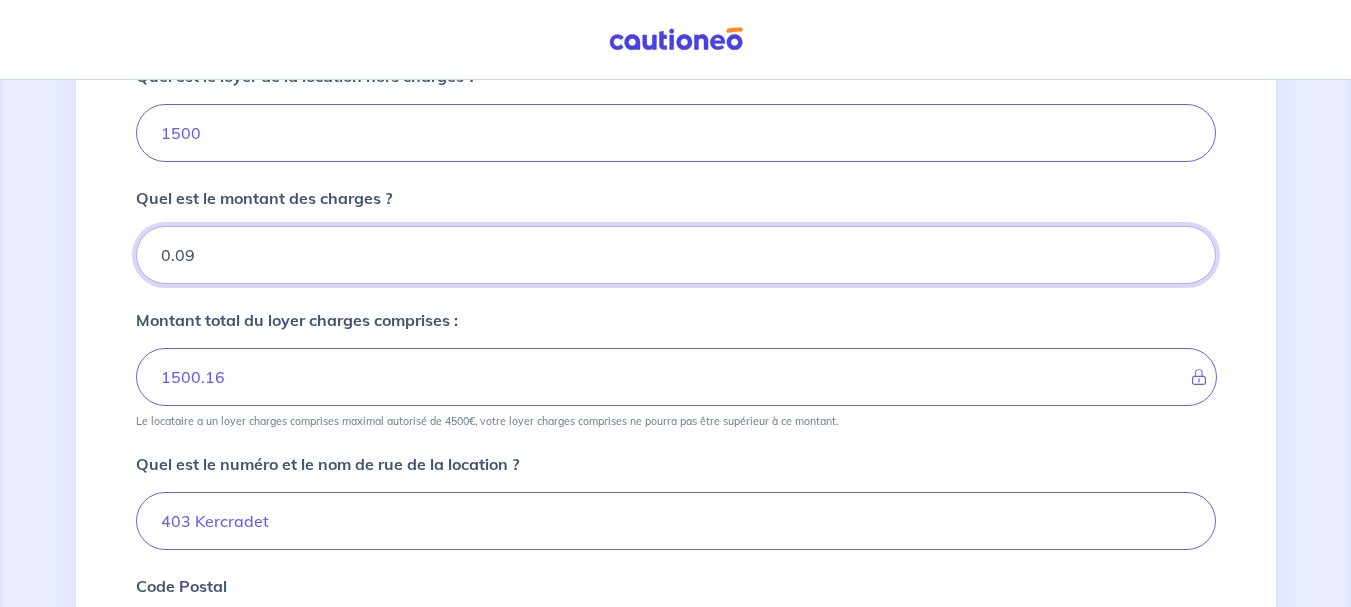 type on "1500.15" 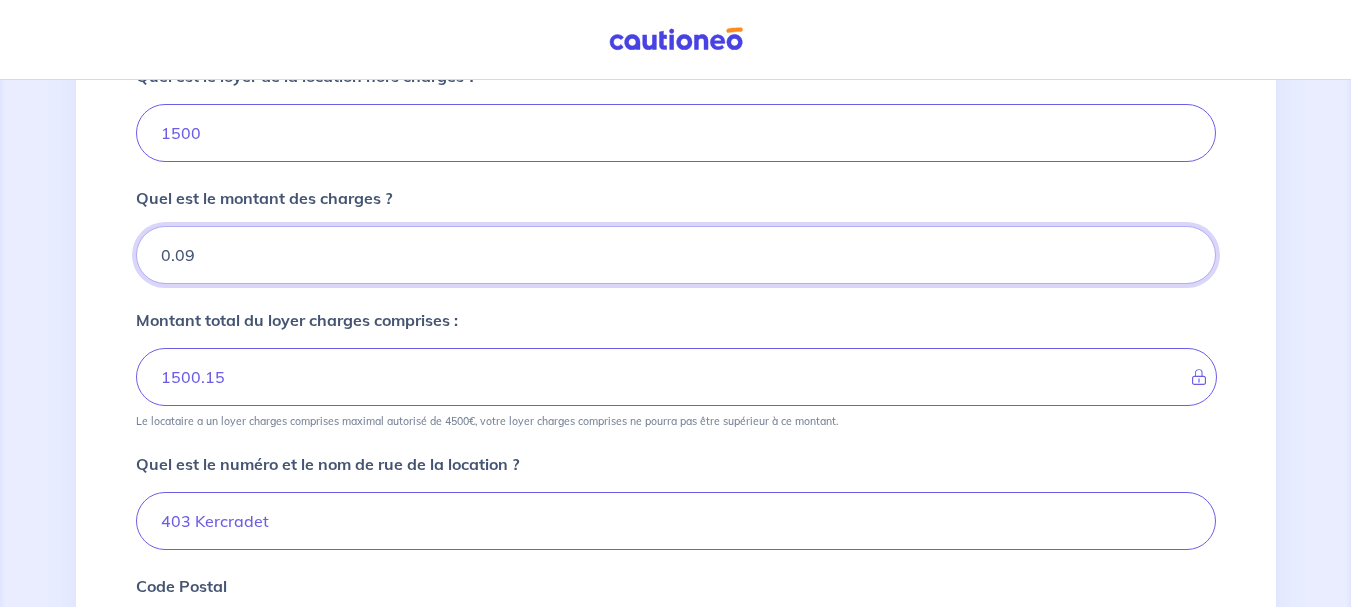 type on "0.08" 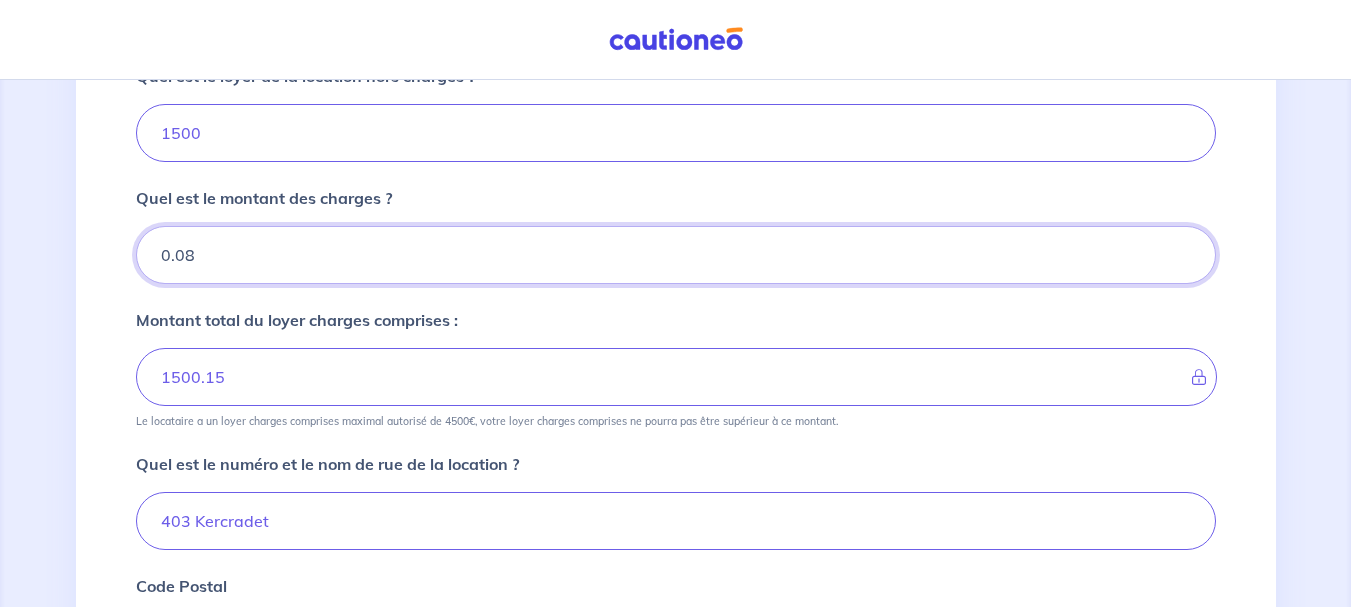 type on "1500.14" 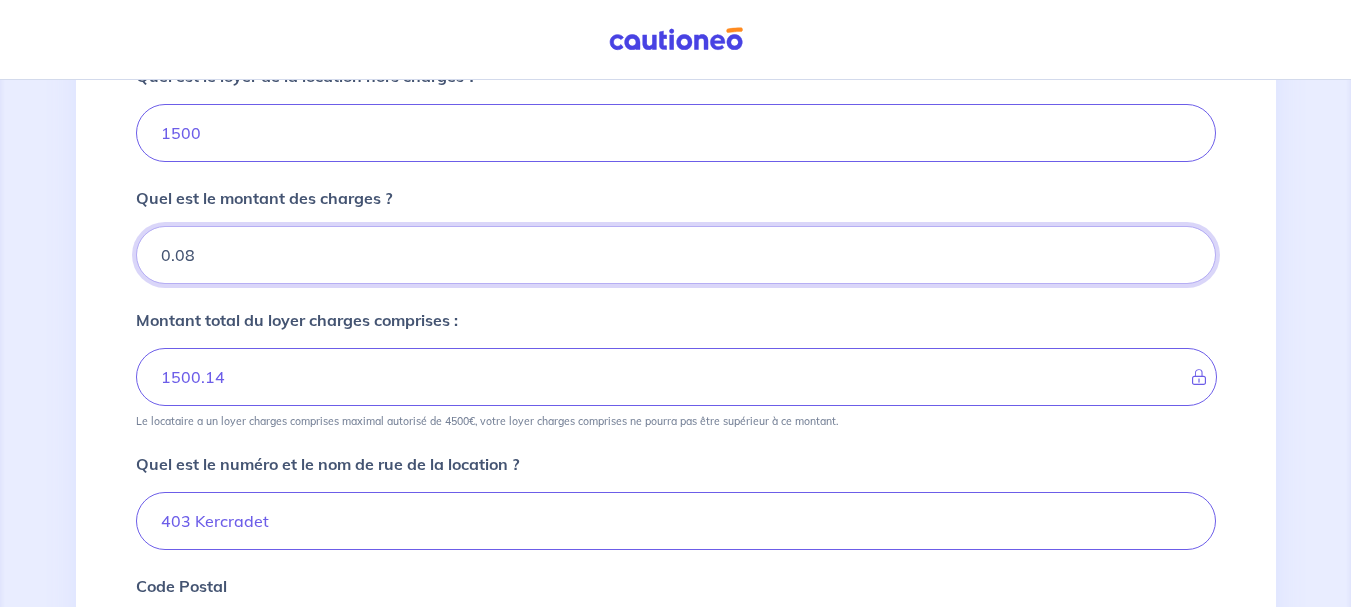 type on "0.07" 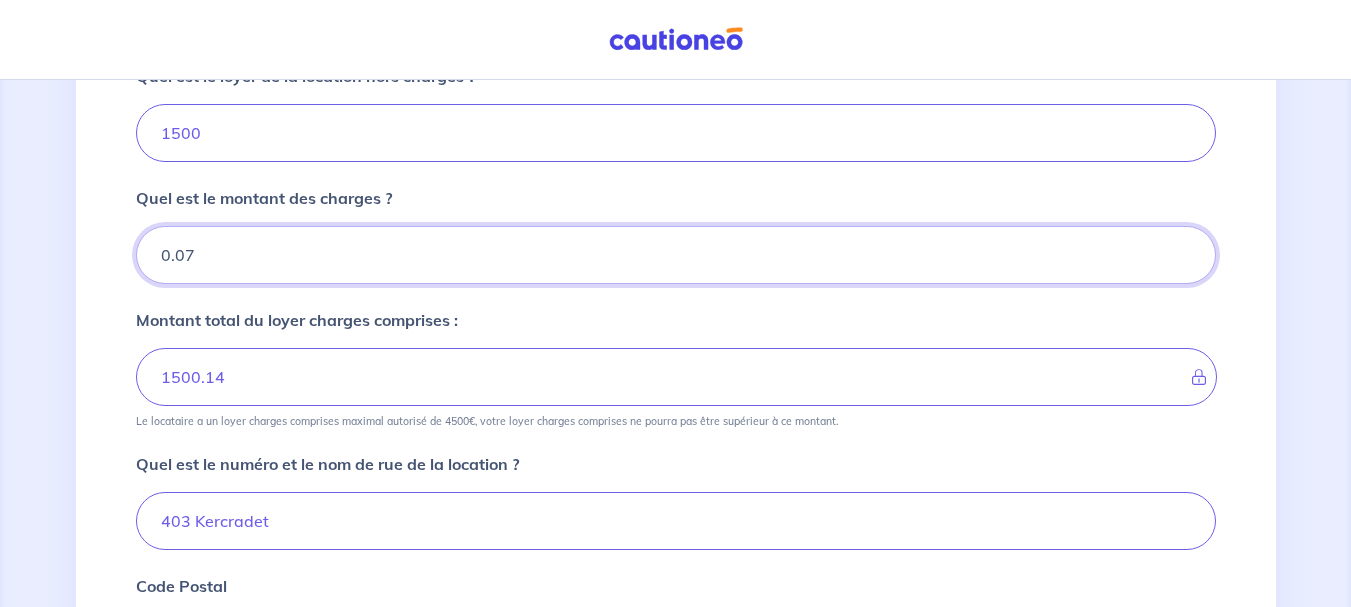 type on "1500.13" 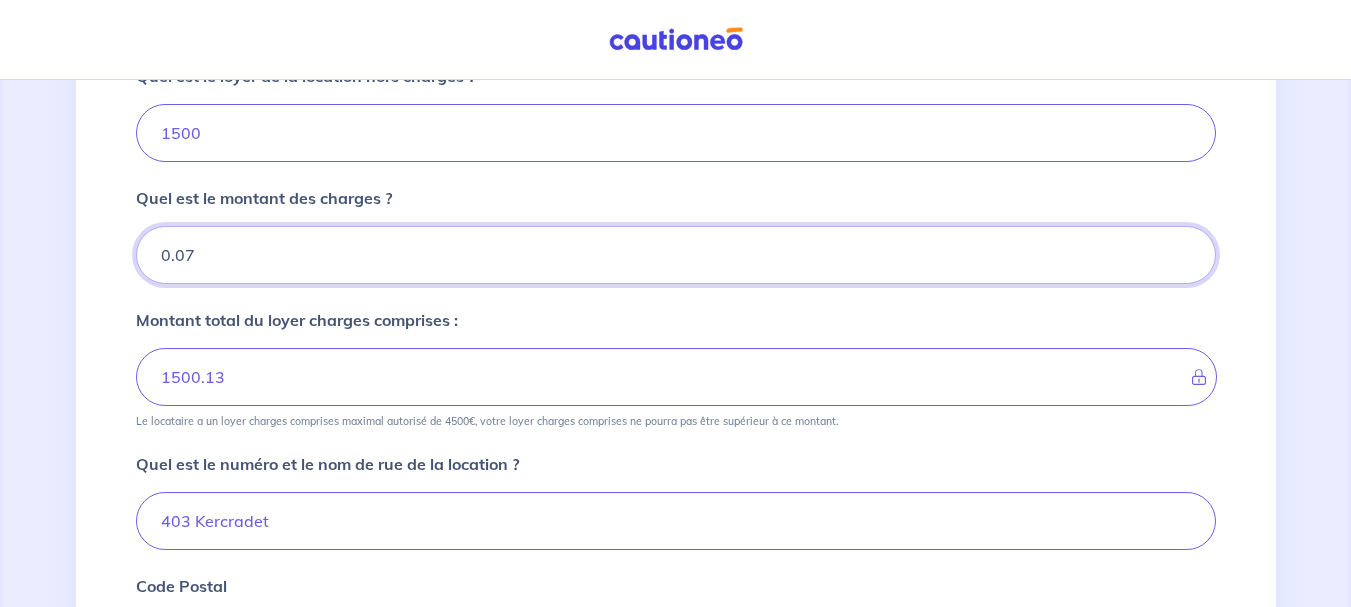 type on "0.06" 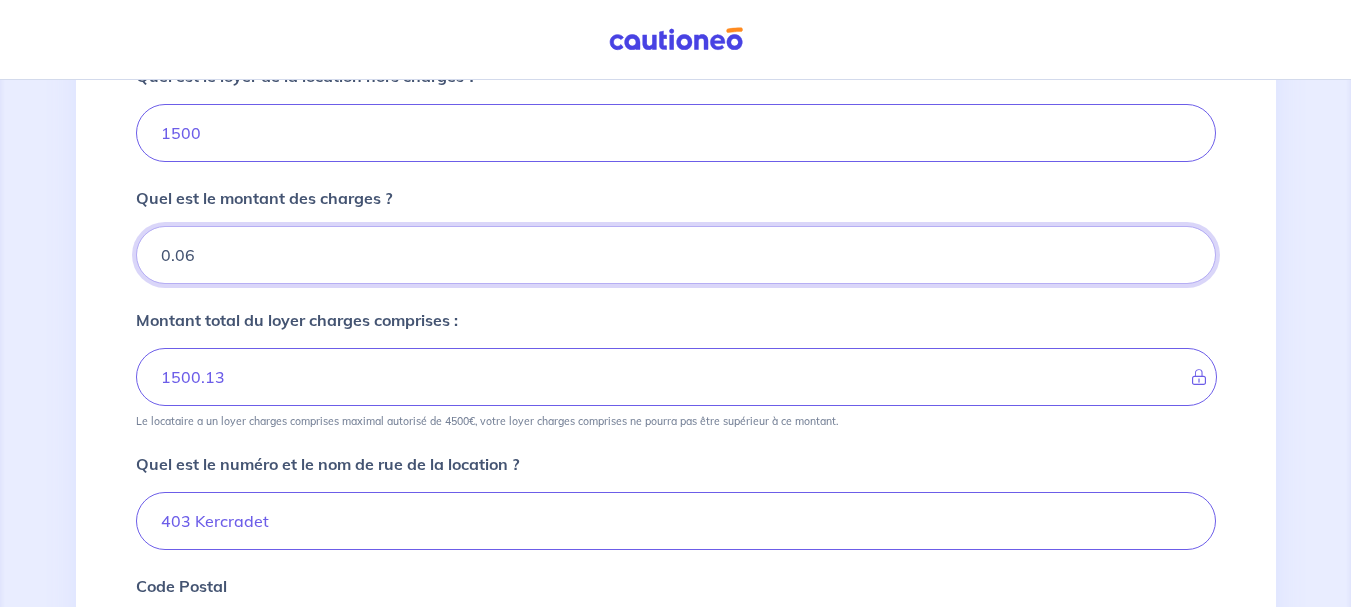 type on "1500.12" 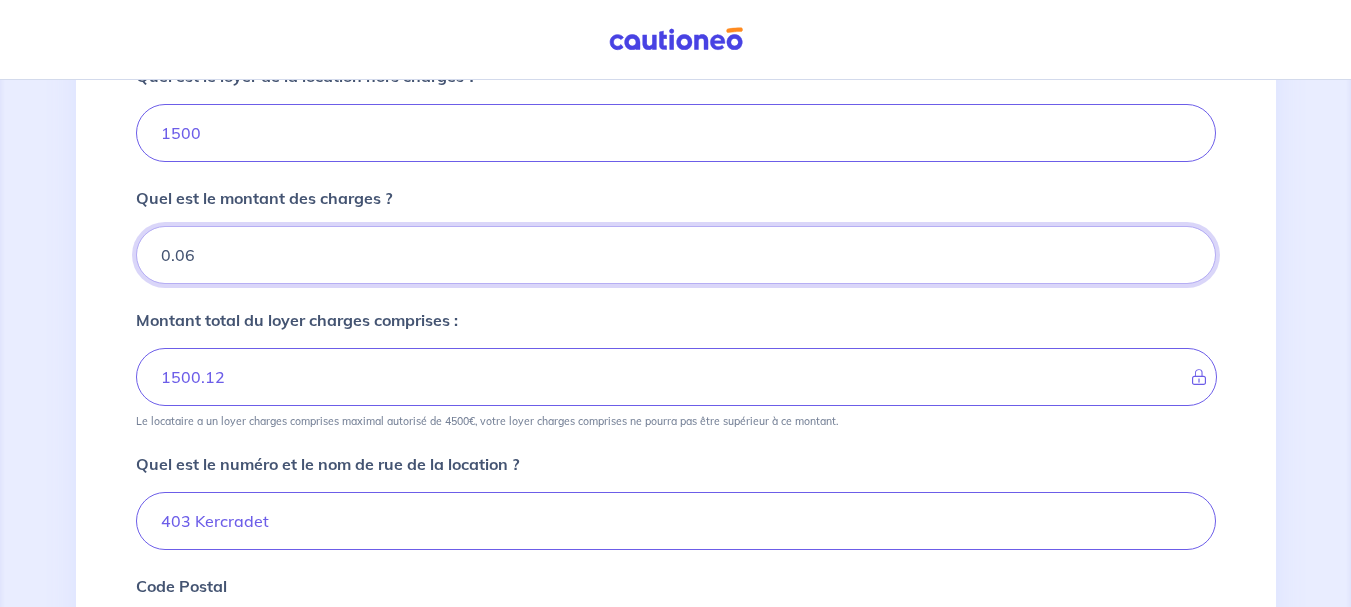 type on "0.05" 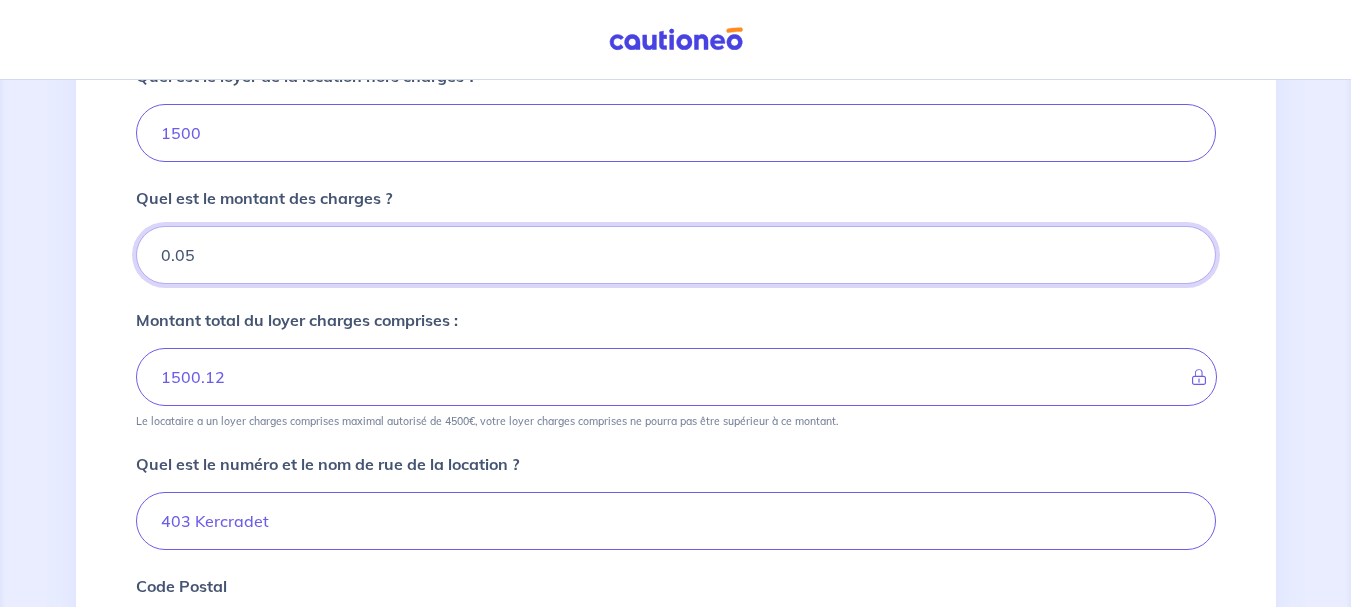 type on "1500.11" 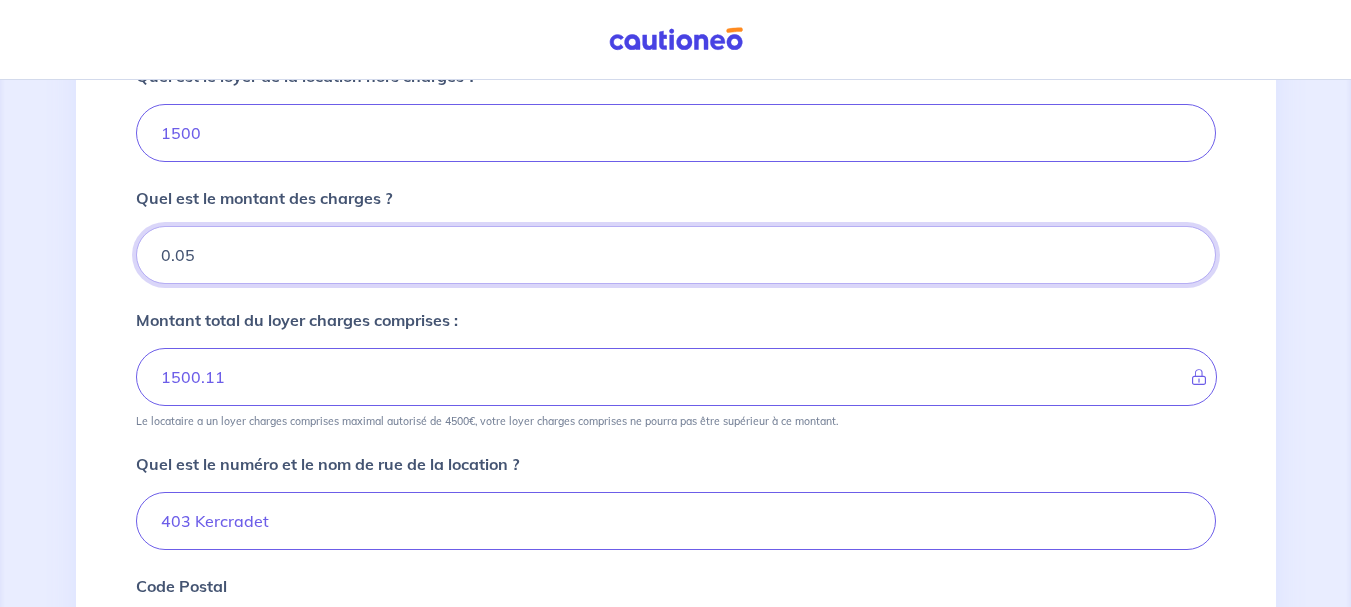 type on "0.04" 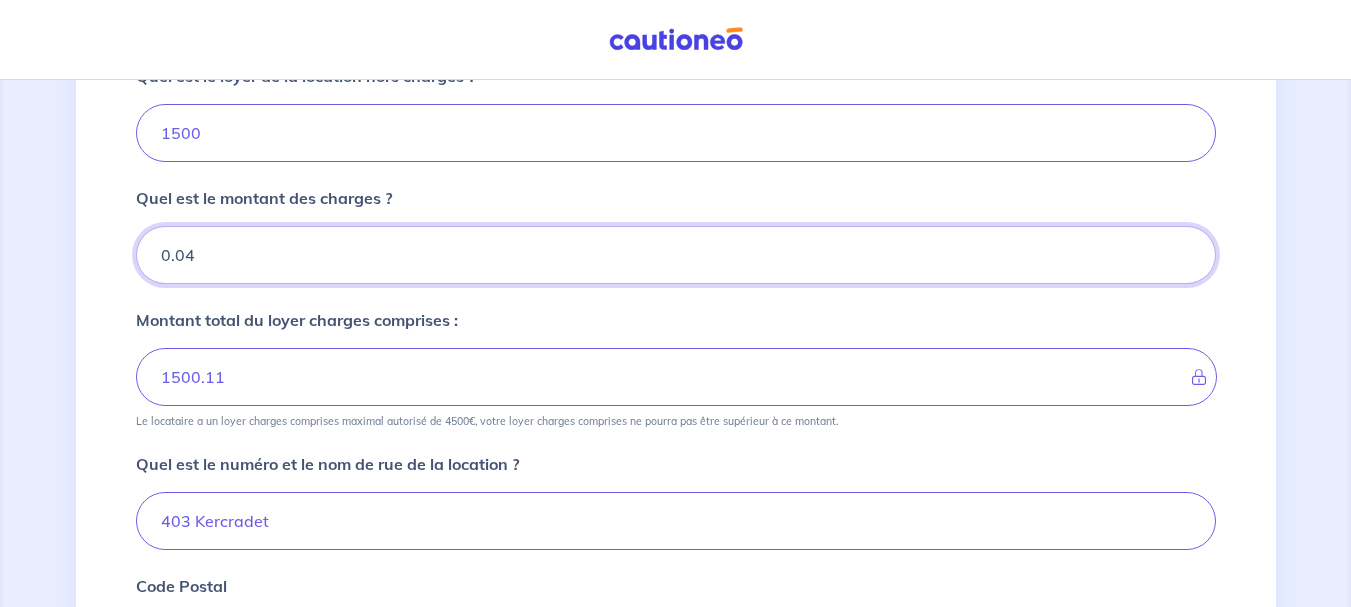 type on "1500.1" 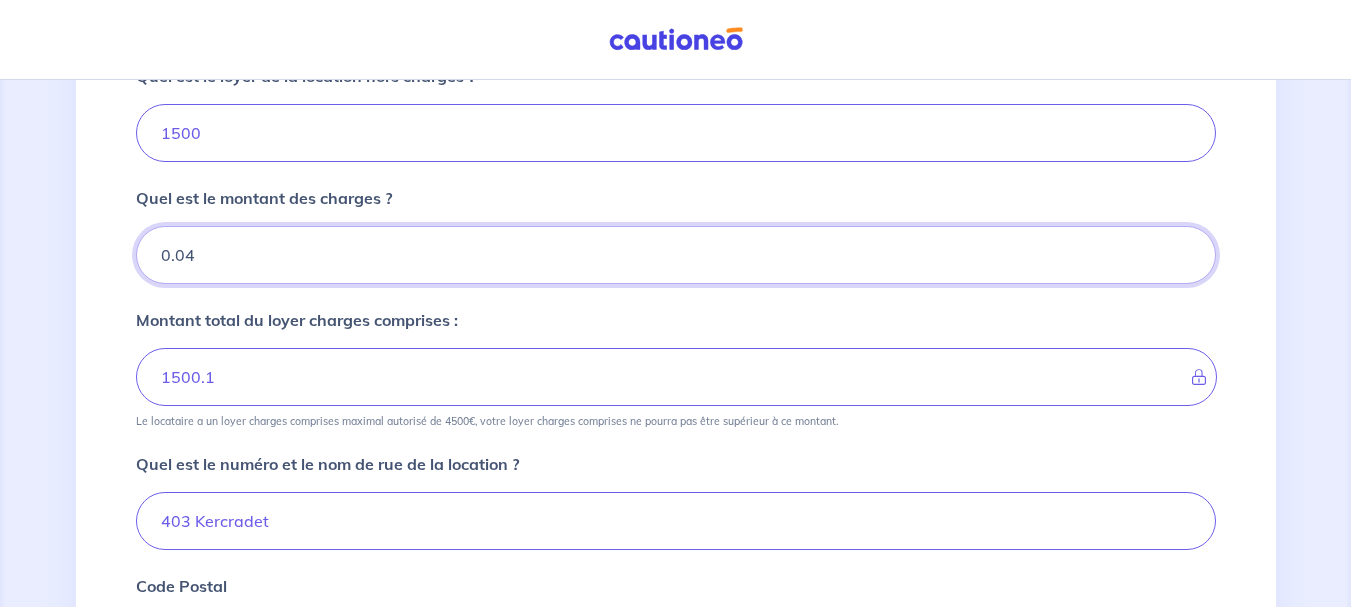 type on "0.03" 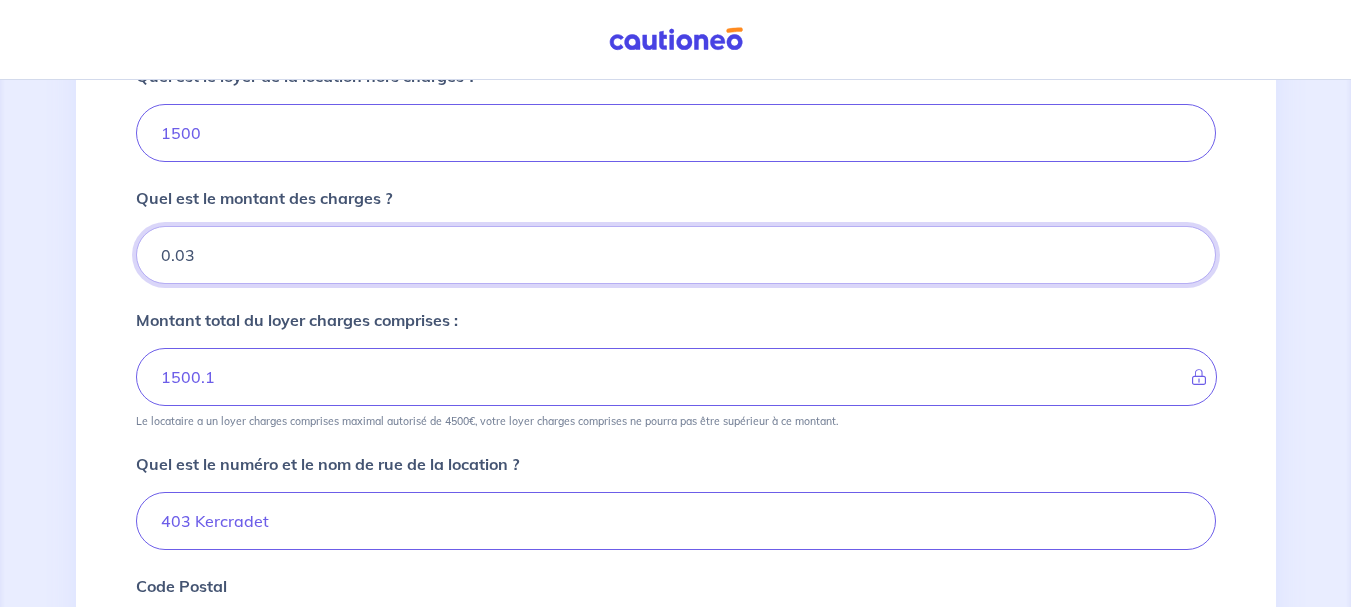 type on "1500.09" 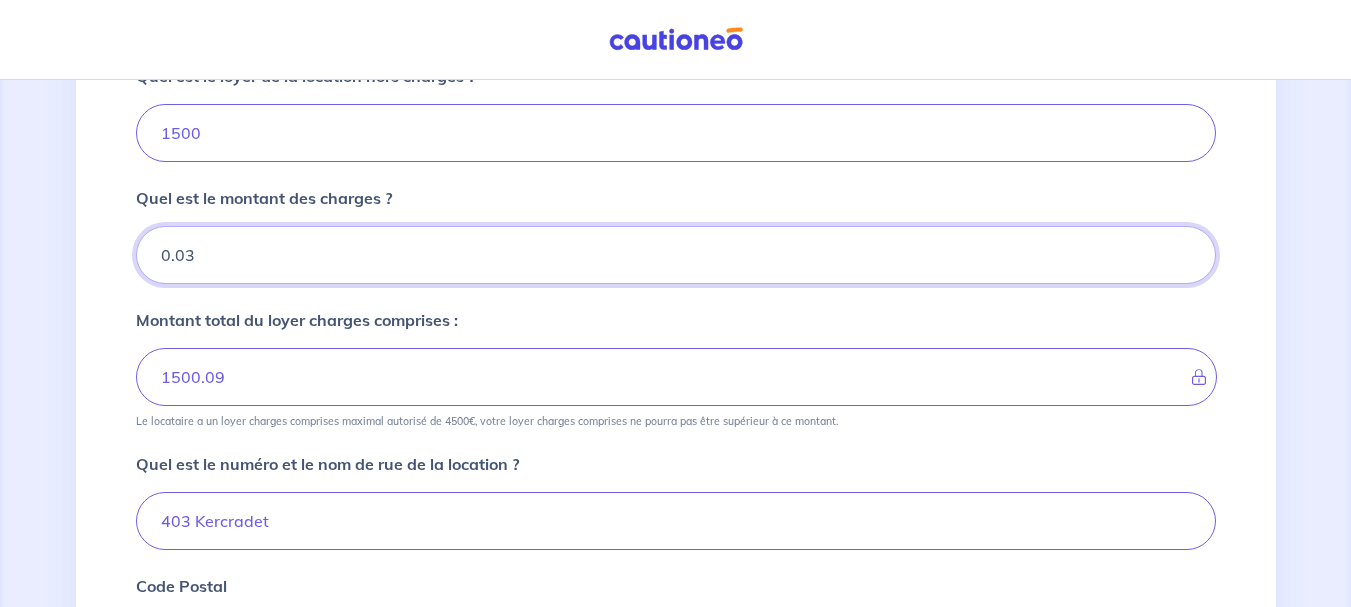 type on "0.02" 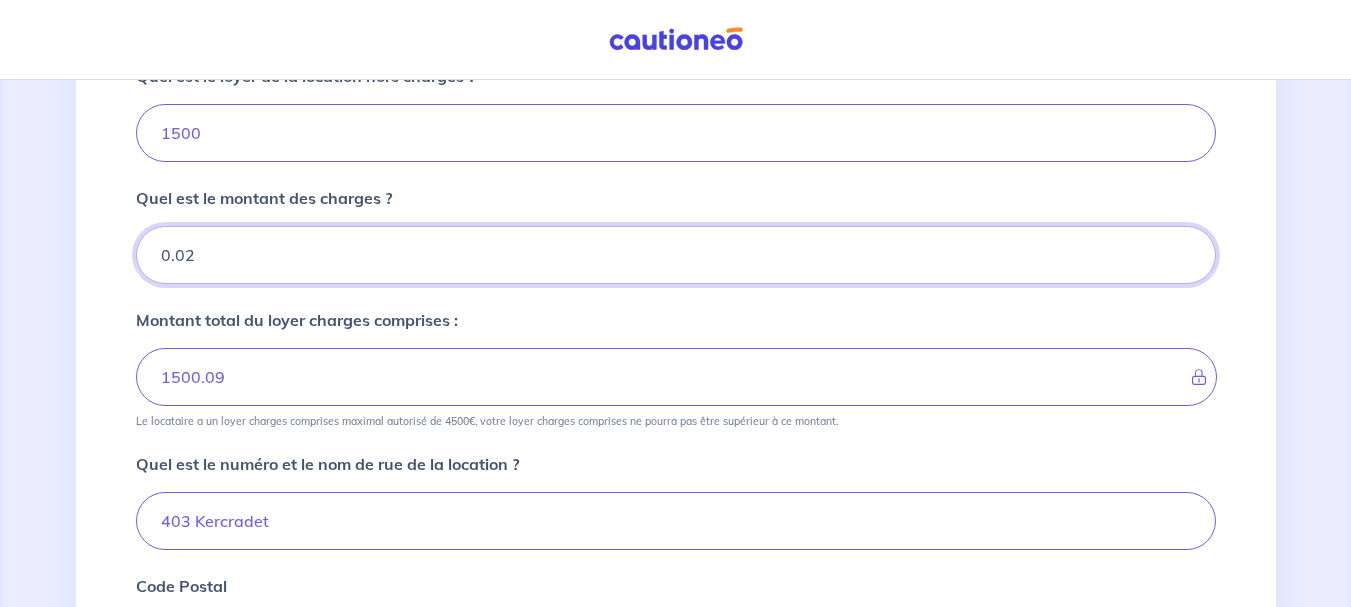 type on "1500.08" 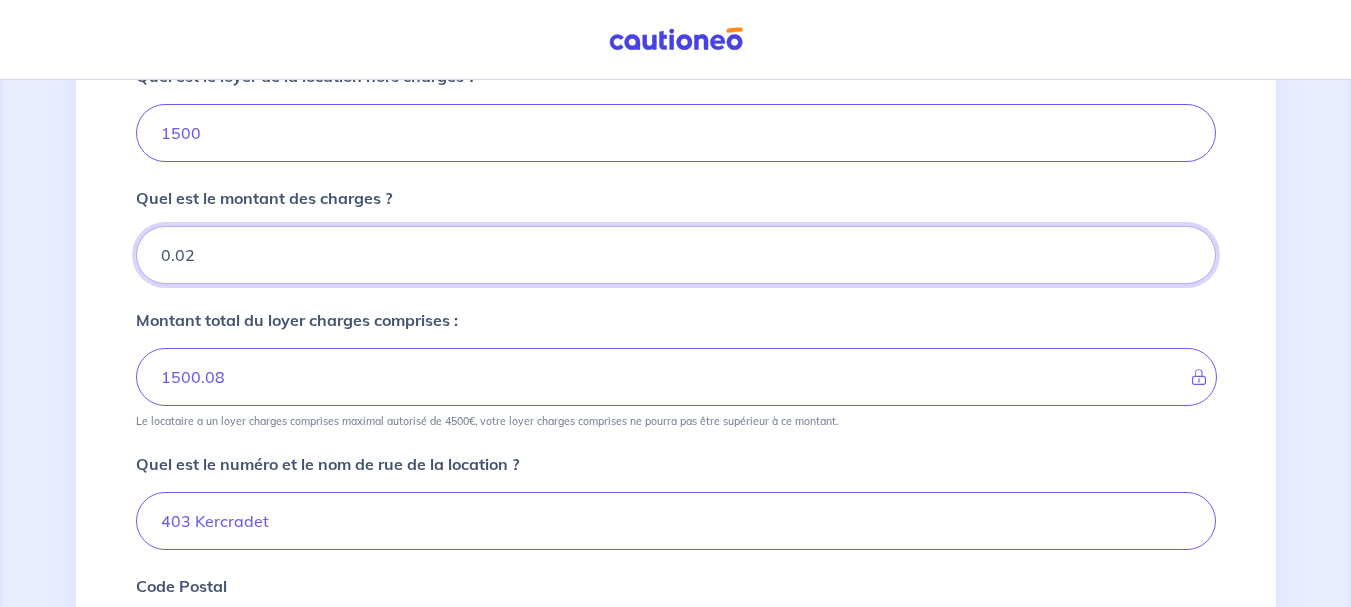 type on "0.01" 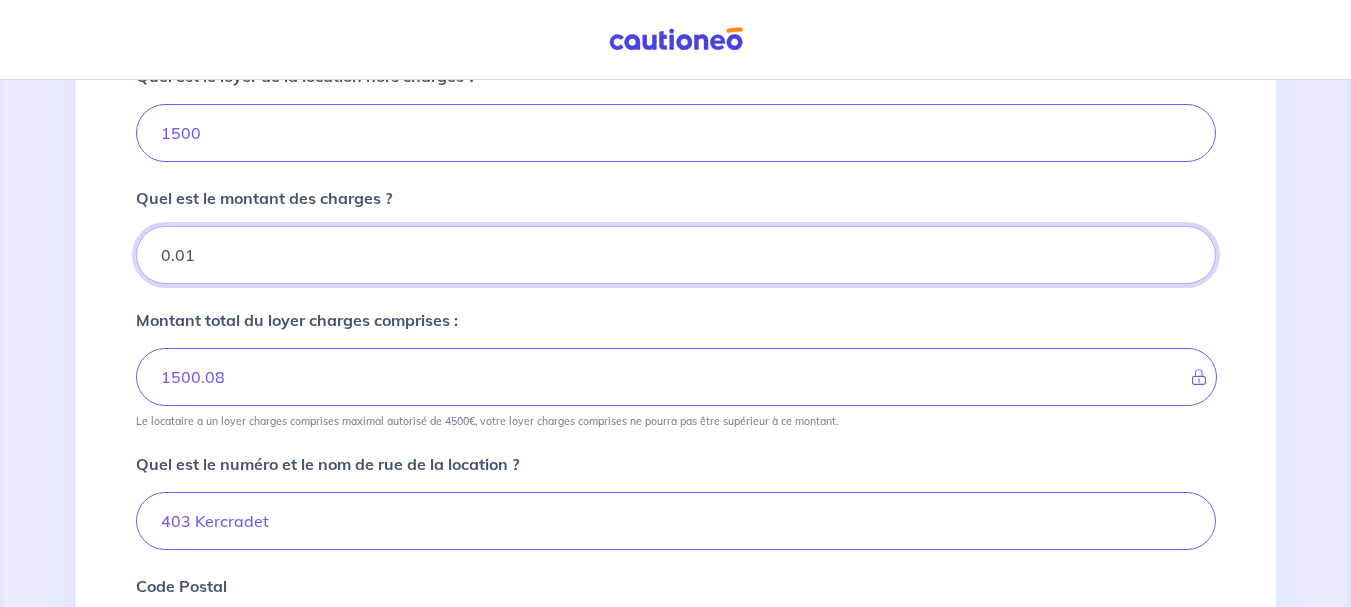 type on "1500.07" 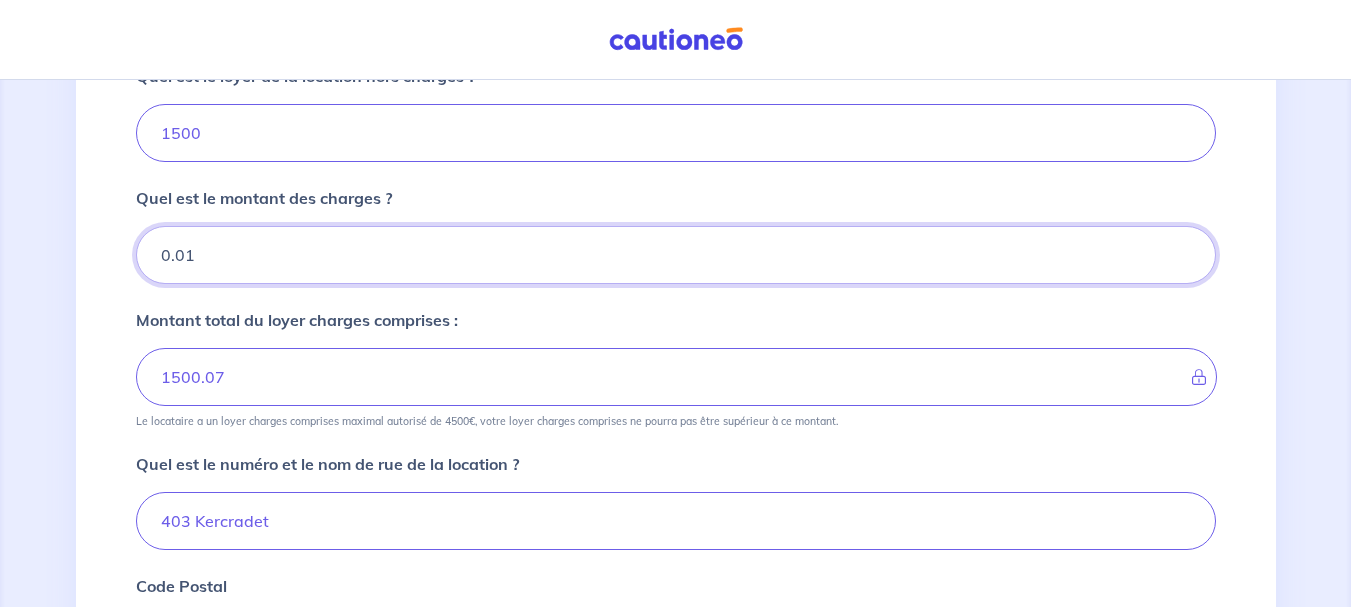 type on "0" 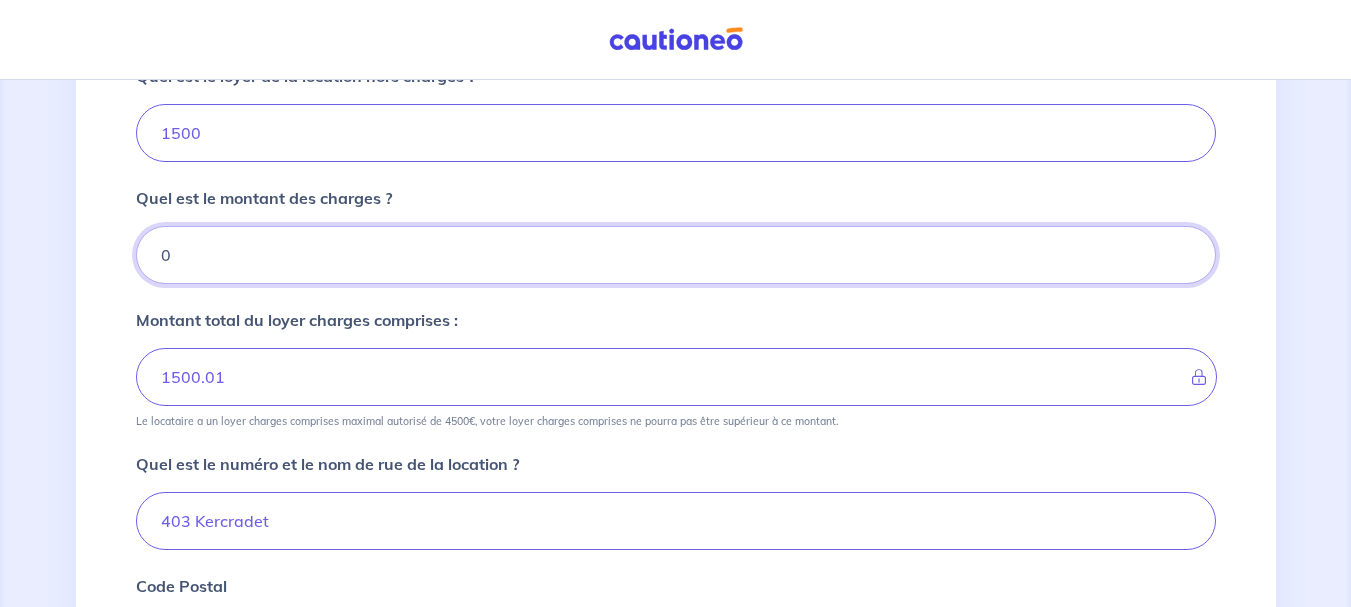 type on "1500" 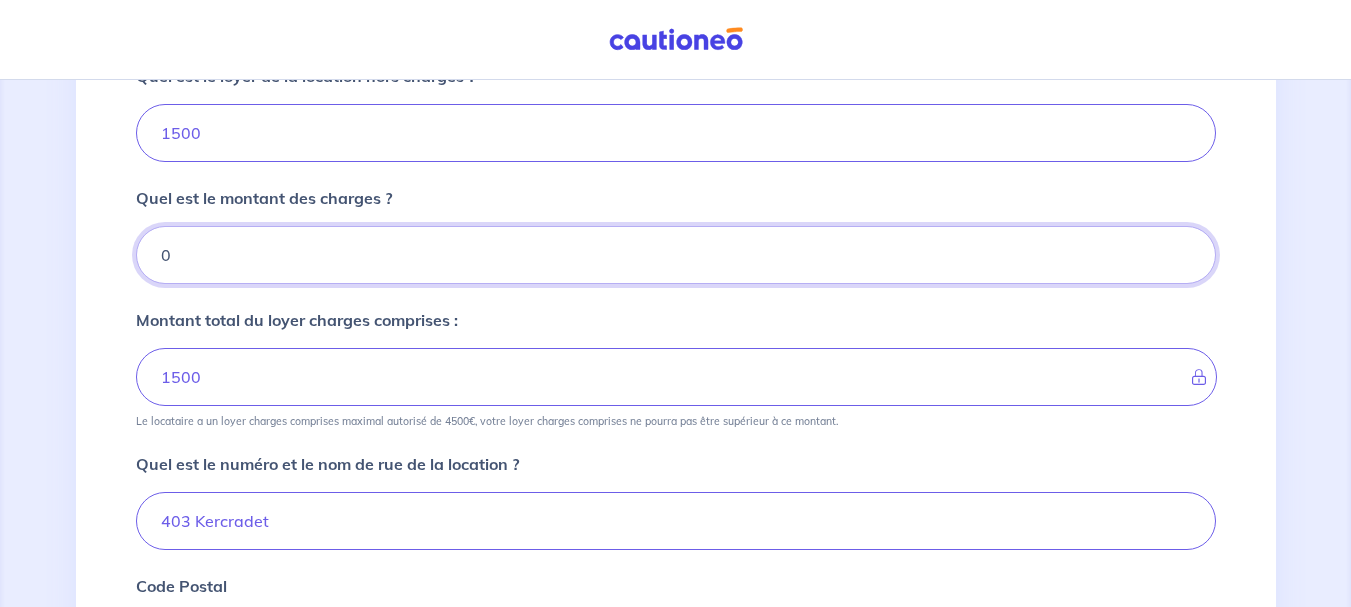 type on "0" 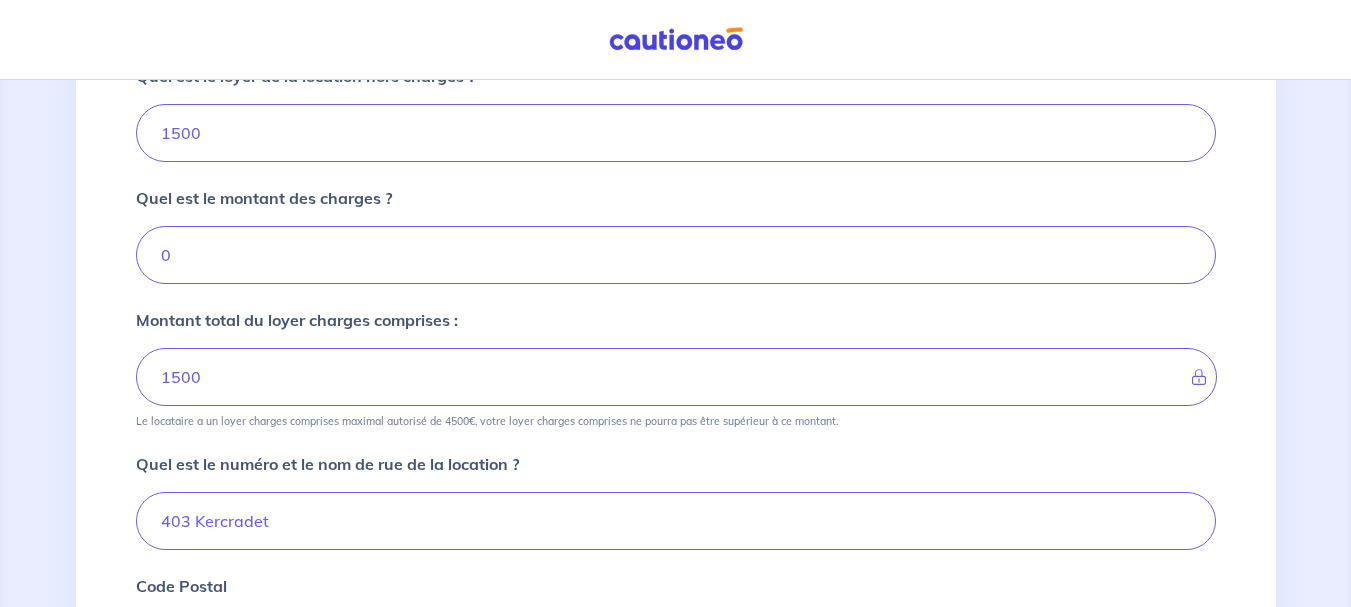 click on "1 2 3 4 Informations
location Informations
propriétaire Informations
bail Validation
finale Veuillez renseigner ou corriger les informations sur la location ⚠️  Pour rappel vous devez IMPÉRATIVEMENT recevoir votre acte de cautionnement avant de signer le bail. Sinon vous ne pourrez pas être protégé en cas d'impayés de loyers. Quel est [PERSON_NAME] de la location hors charges ? 1500 Quel est le montant des charges ? 0 Montant total du [PERSON_NAME] charges comprises : 1500 Le locataire a un [PERSON_NAME] charges comprises maximal autorisé de 4500€, votre [PERSON_NAME] charges comprises ne pourra pas être supérieur à ce montant. Quel est le numéro et le nom de rue de la location ? 403 Kercradet Code Postal 44410 [GEOGRAPHIC_DATA] Complément d’adresse (étage, batiment...) Vous pouvez indiquer le numéro de l’appartement, l’étage... Je valide" at bounding box center (676, 406) 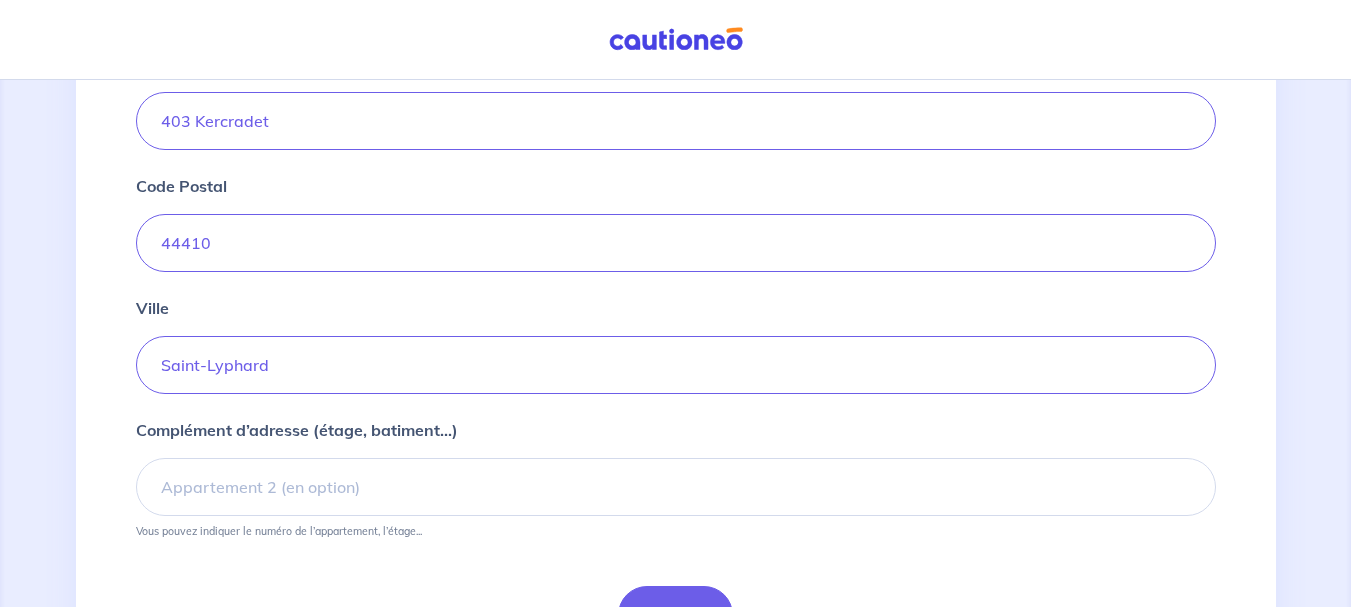 scroll, scrollTop: 925, scrollLeft: 0, axis: vertical 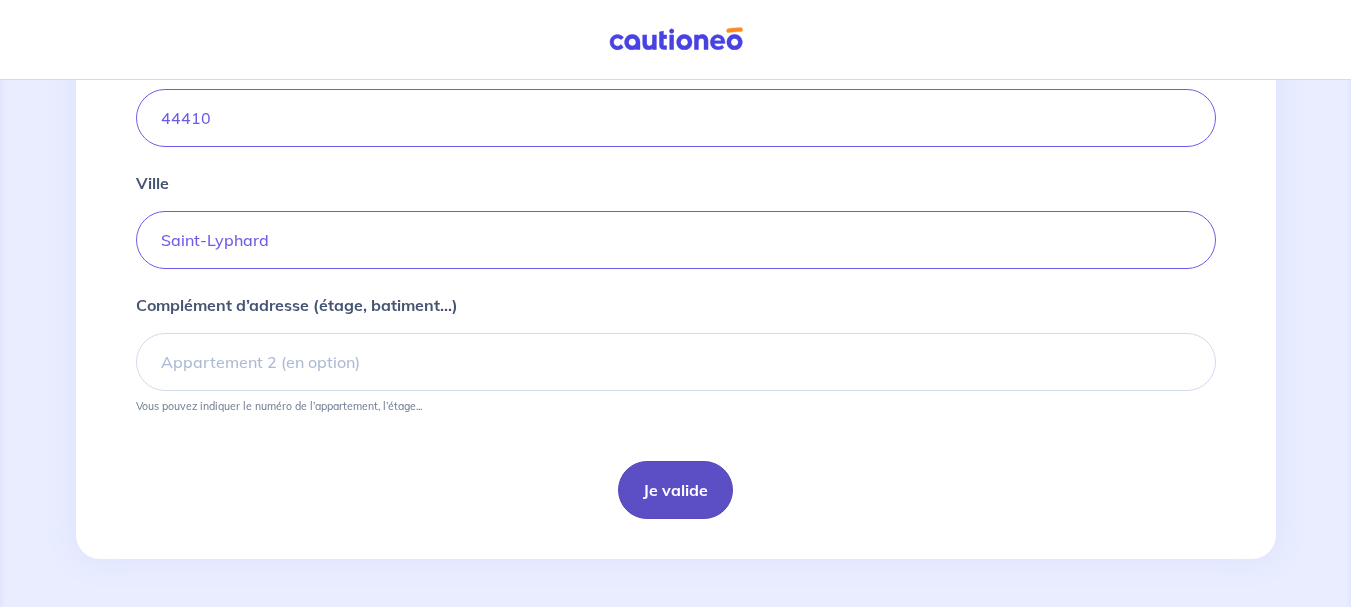 click on "Je valide" at bounding box center [675, 490] 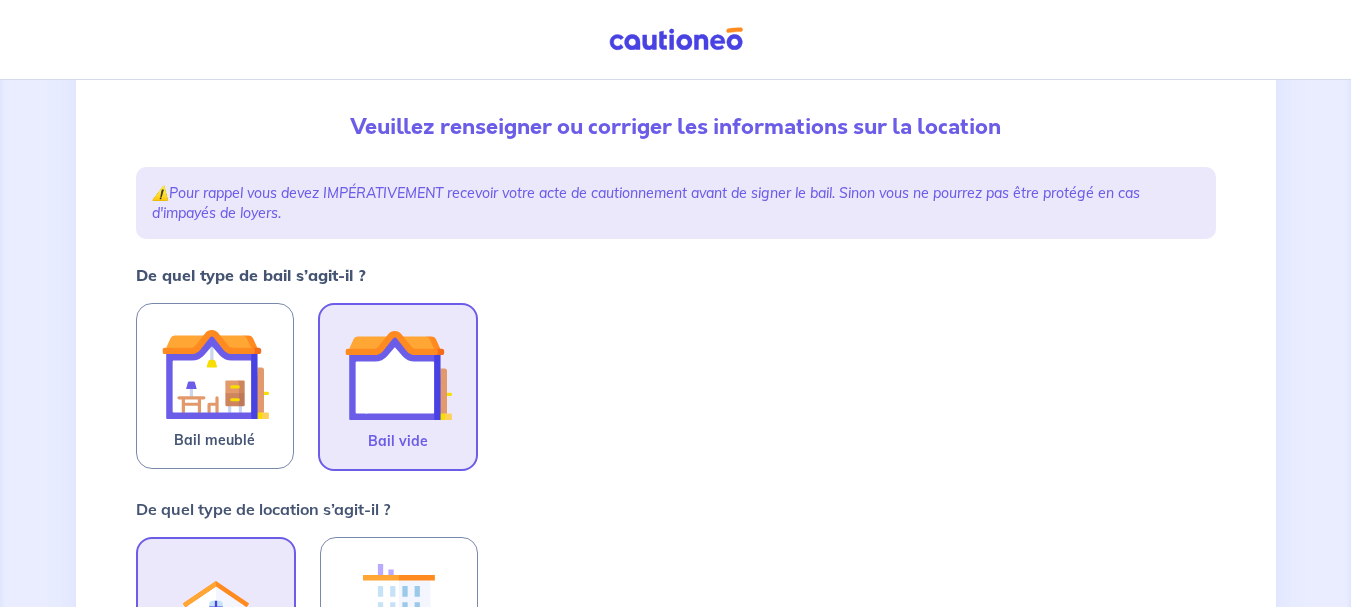 scroll, scrollTop: 200, scrollLeft: 0, axis: vertical 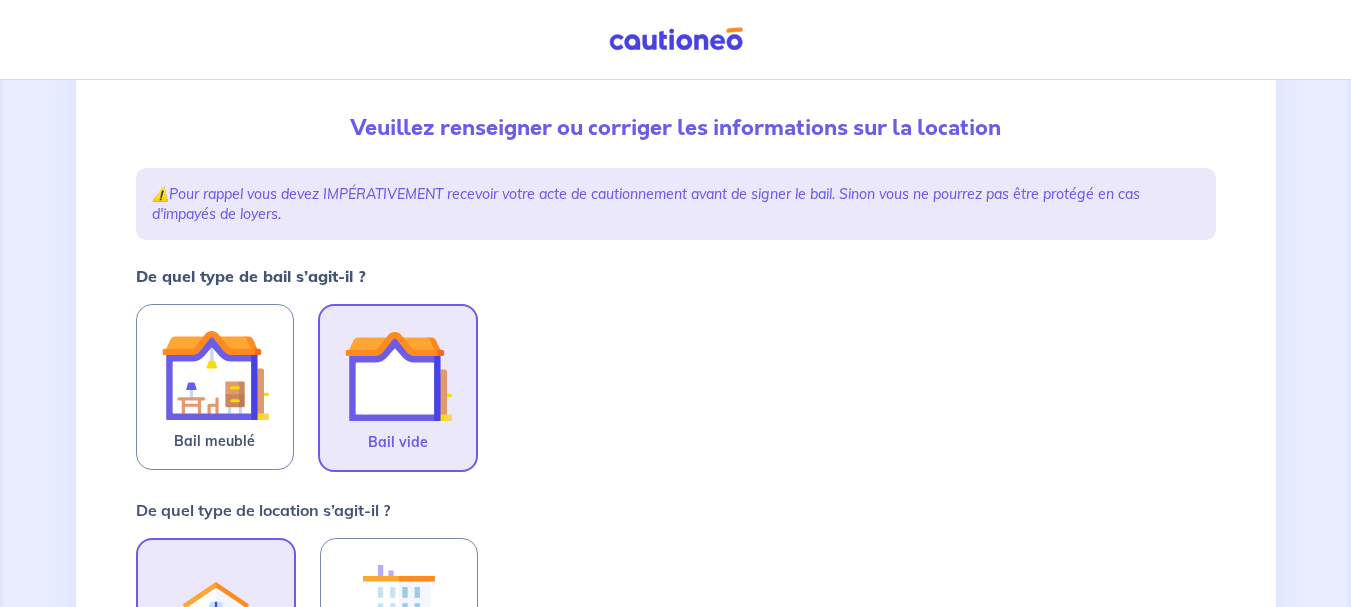 click at bounding box center (398, 376) 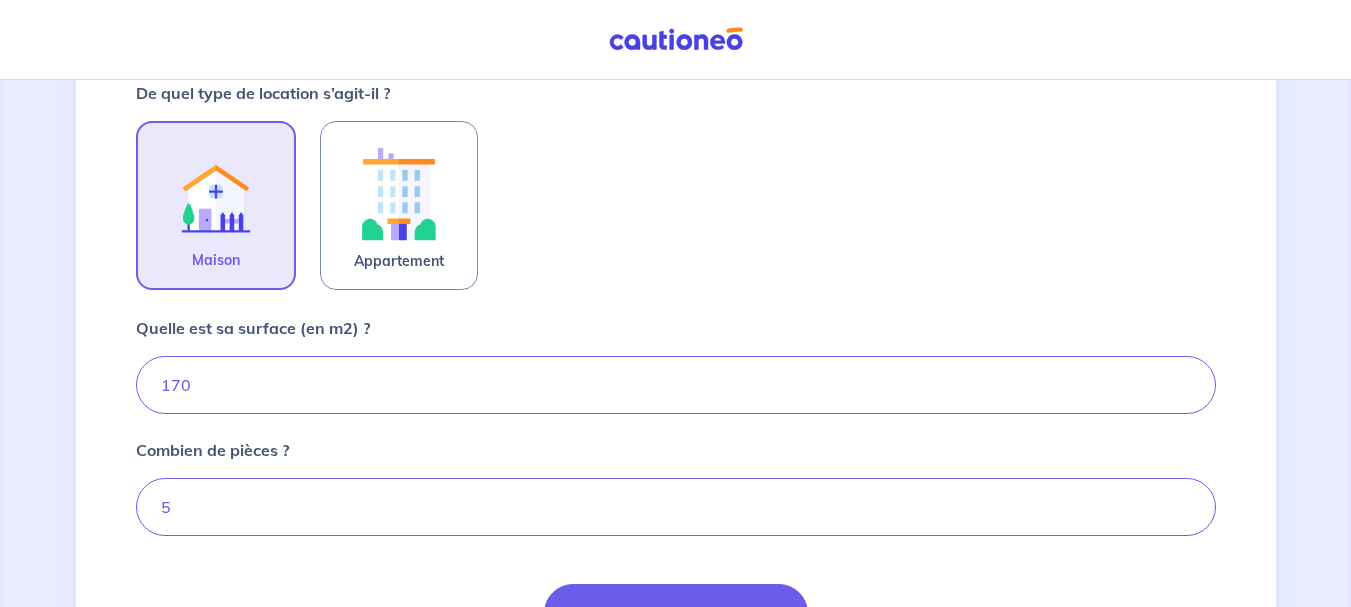 scroll, scrollTop: 800, scrollLeft: 0, axis: vertical 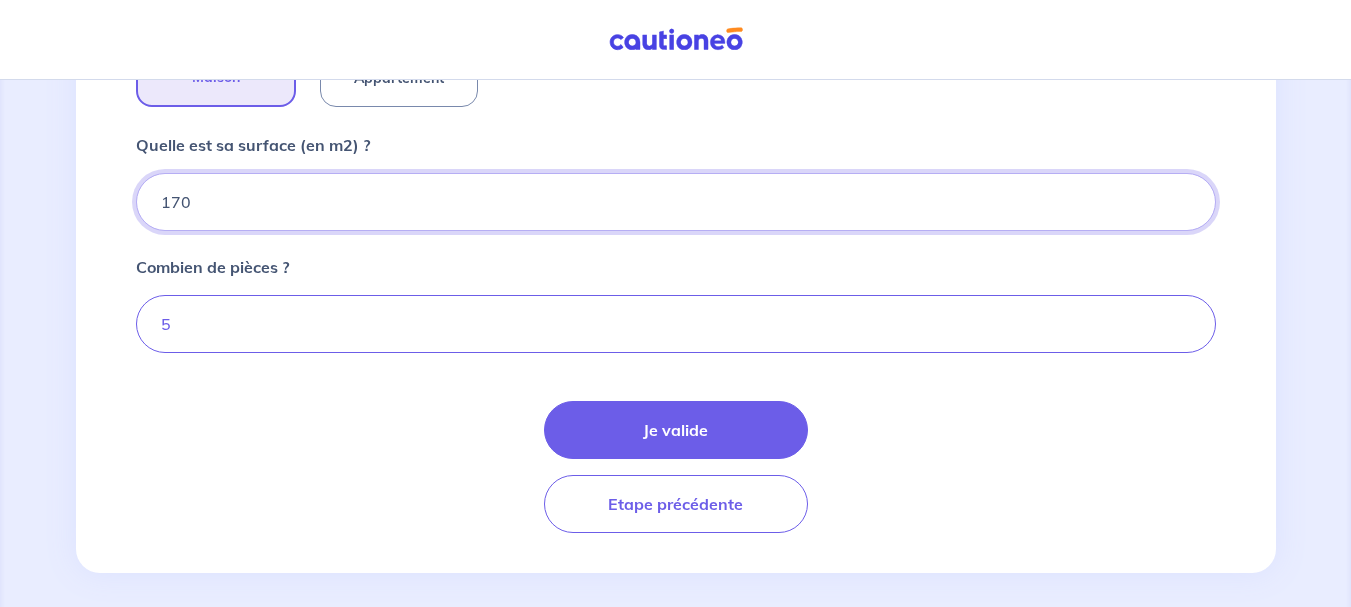 click on "170" at bounding box center [676, 202] 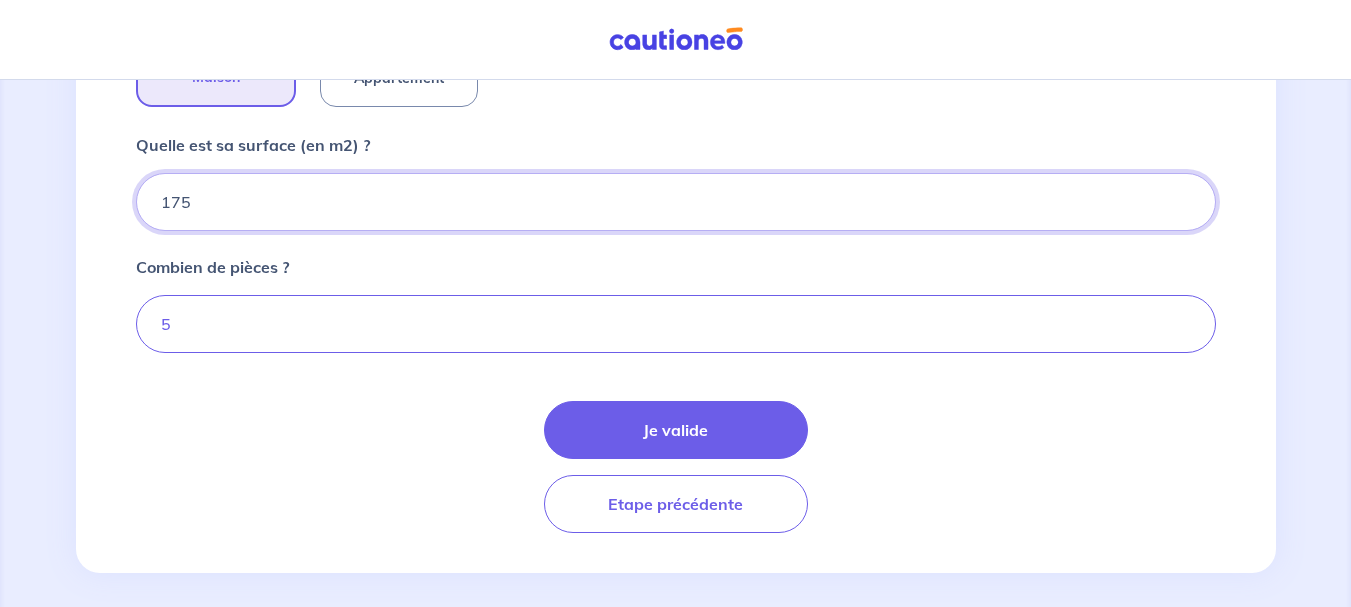 type on "175" 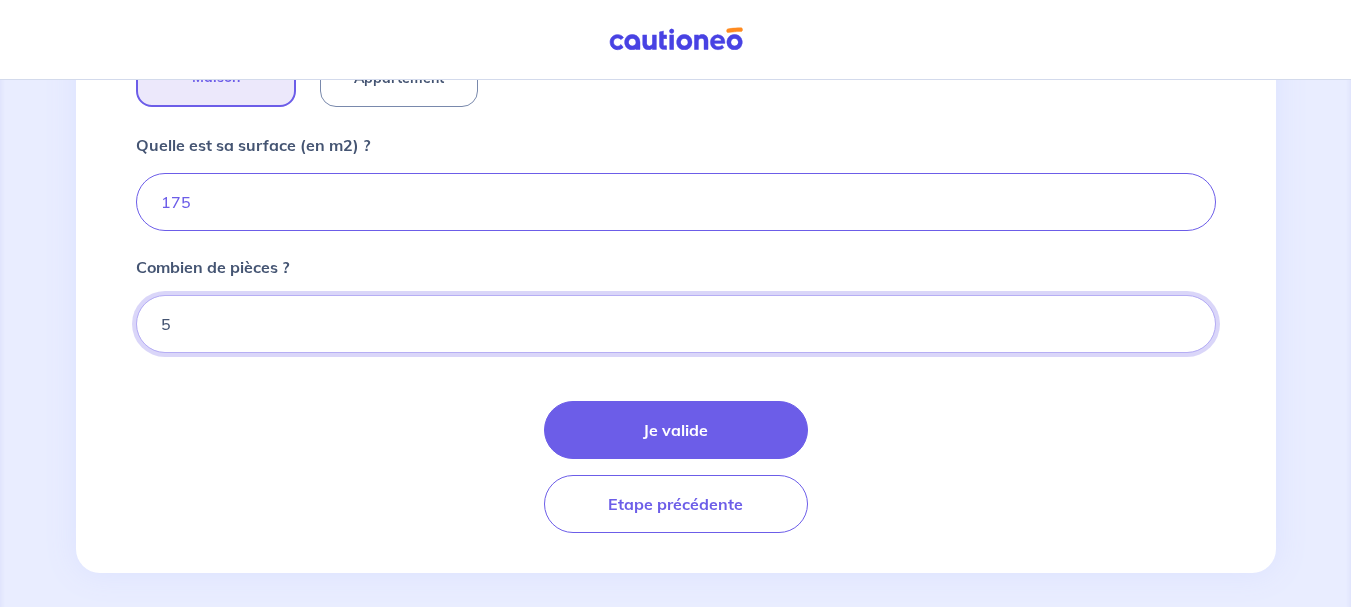 click on "5" at bounding box center [676, 324] 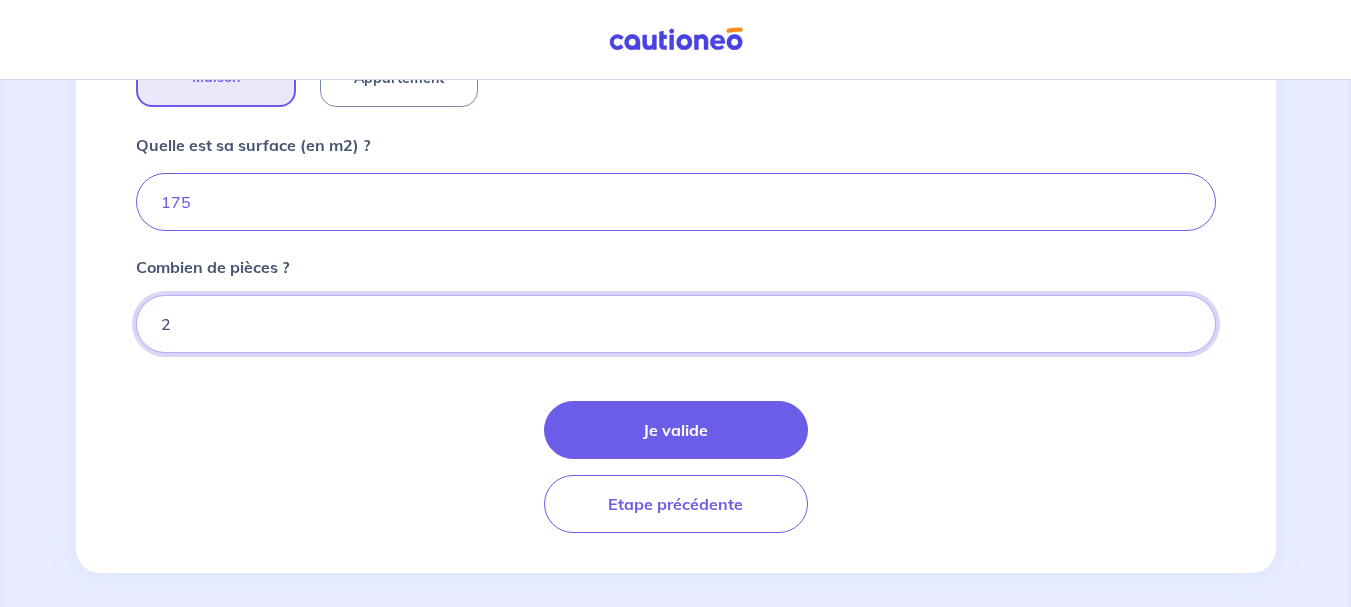 click on "2" at bounding box center [676, 324] 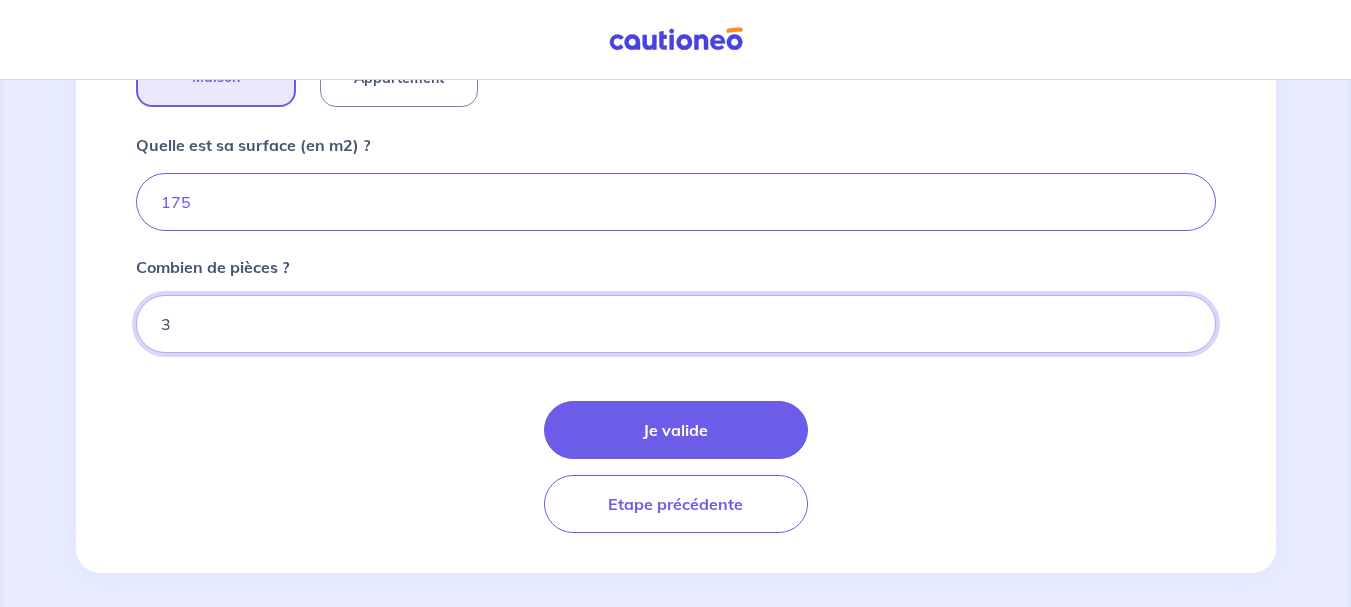 click on "3" at bounding box center [676, 324] 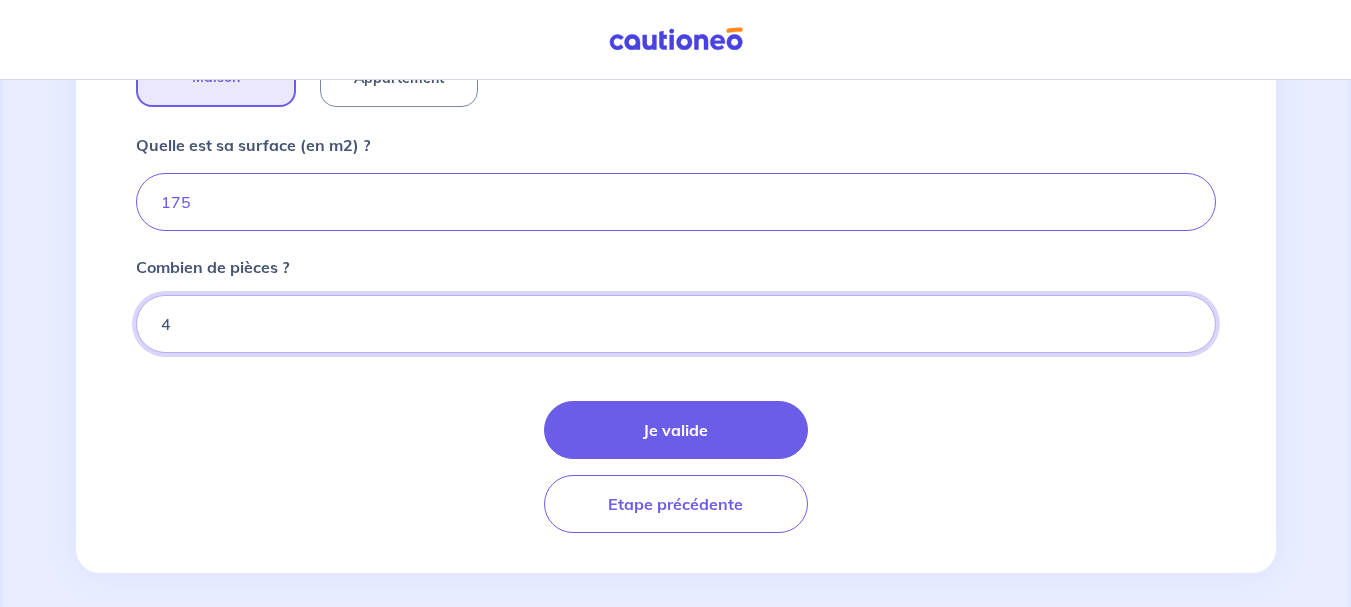 click on "4" at bounding box center [676, 324] 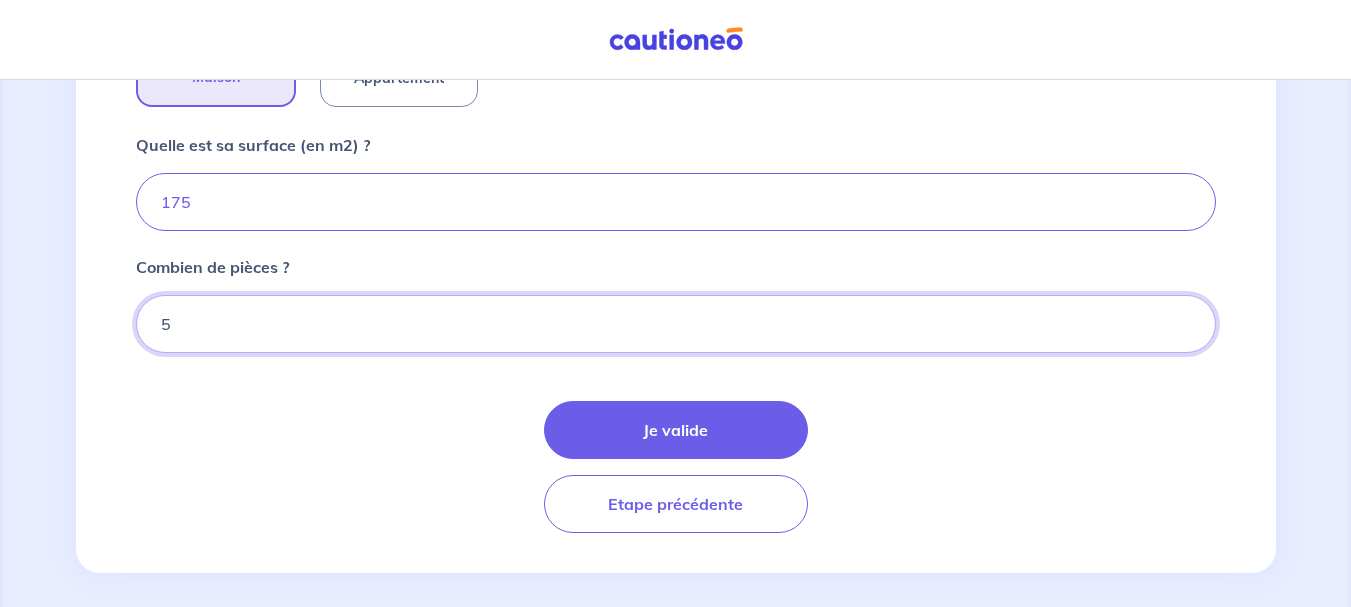 click on "5" at bounding box center [676, 324] 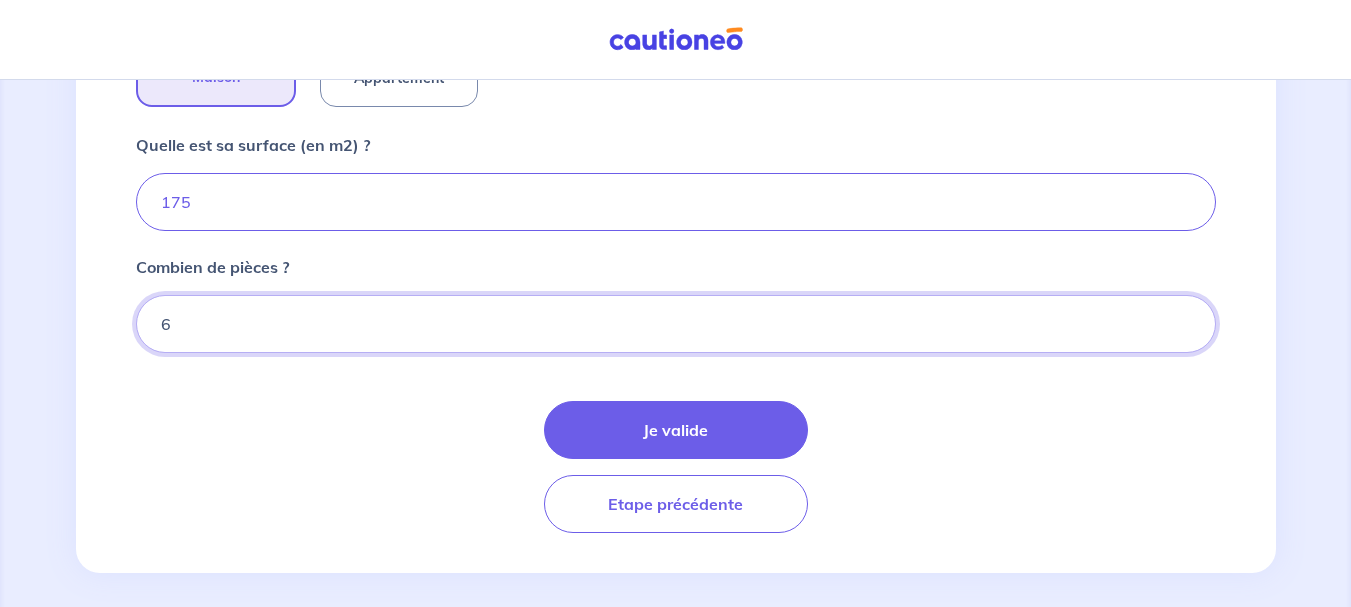 type on "6" 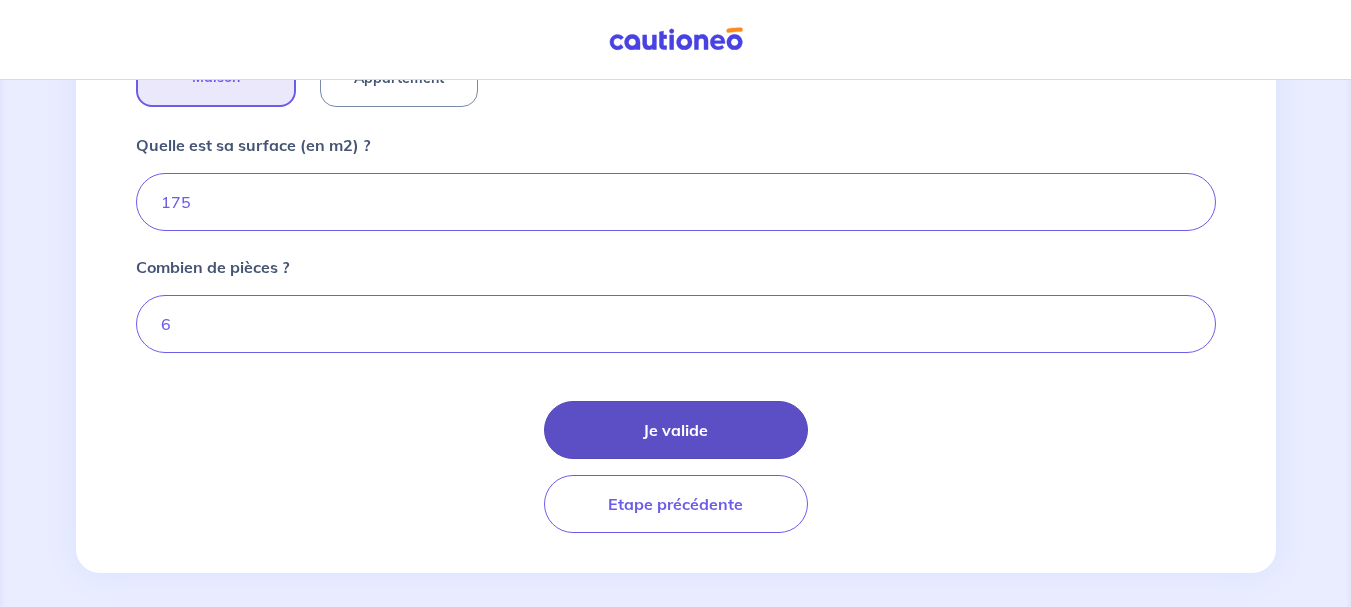 click on "Je valide" at bounding box center [676, 430] 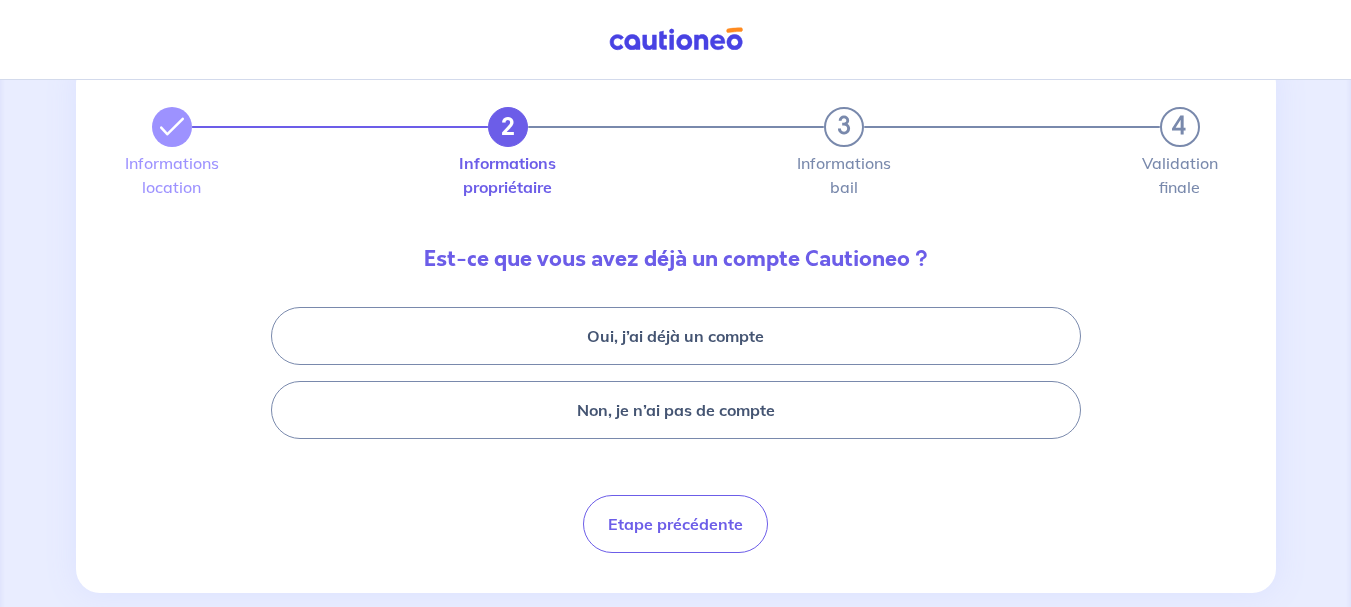 scroll, scrollTop: 103, scrollLeft: 0, axis: vertical 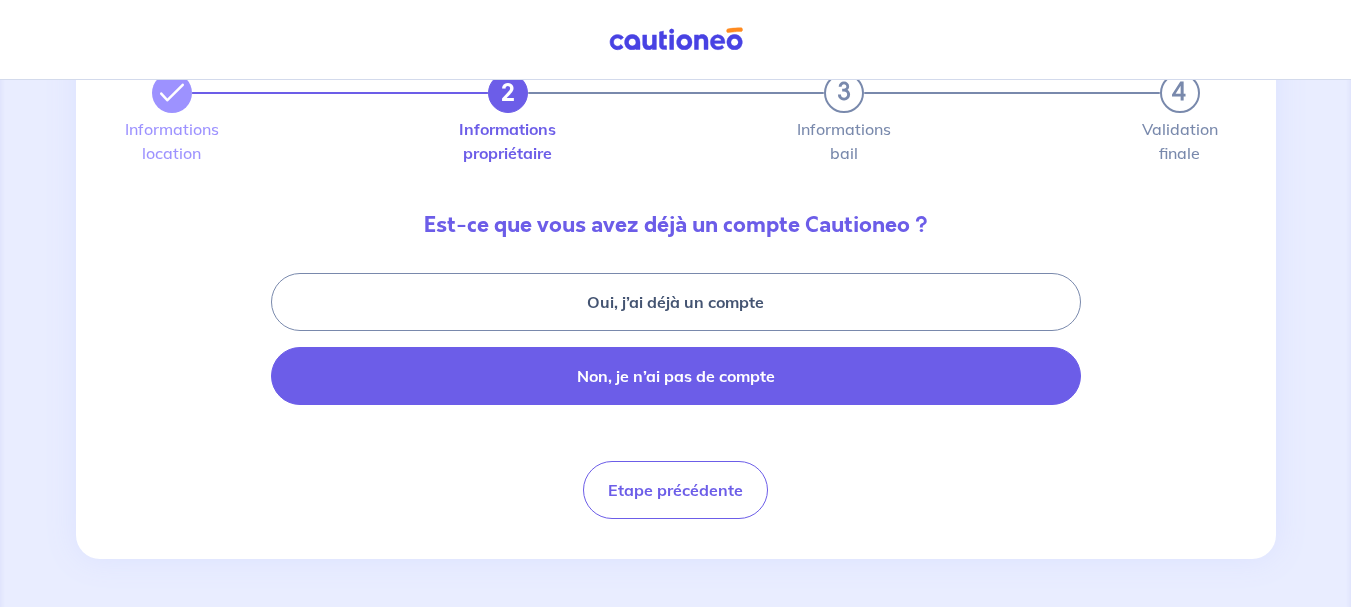 click on "Non, je n’ai pas de compte" at bounding box center (676, 376) 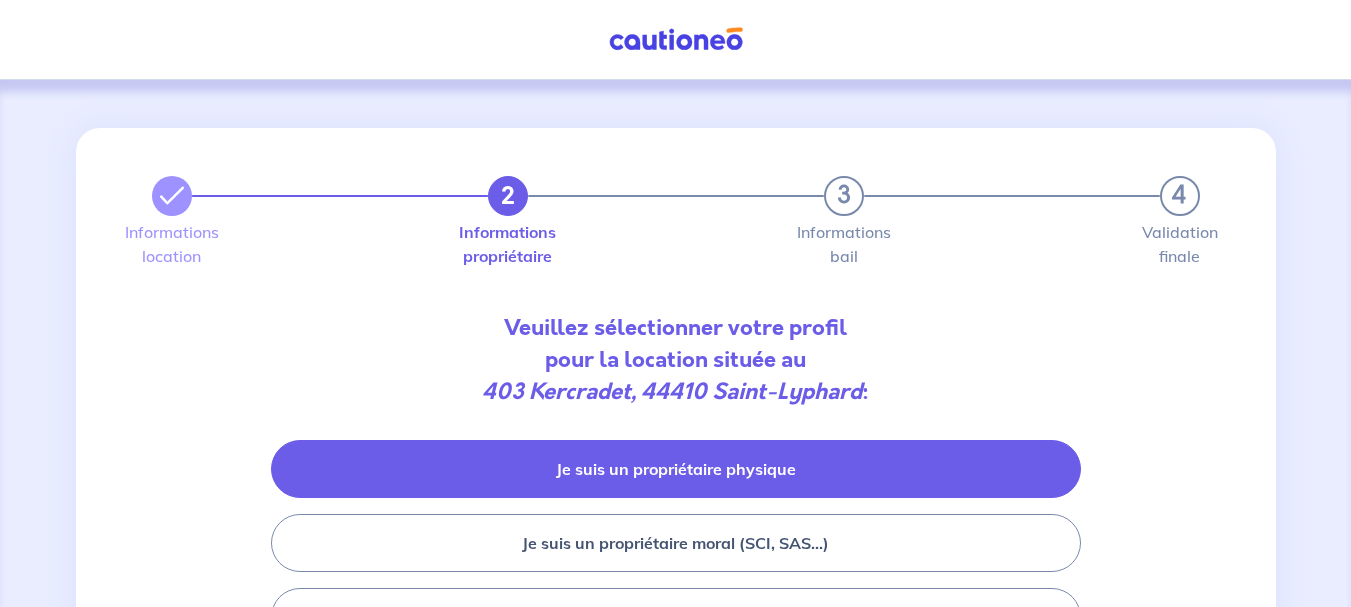 click on "Je suis un propriétaire physique" at bounding box center (676, 469) 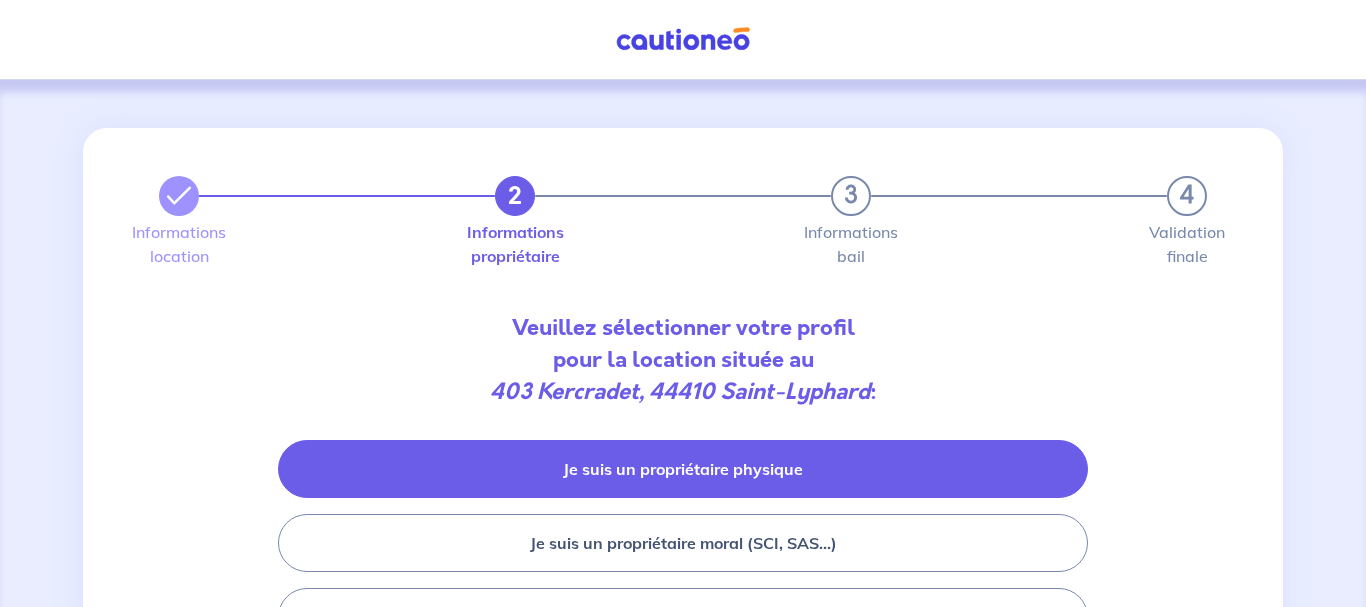 select on "FR" 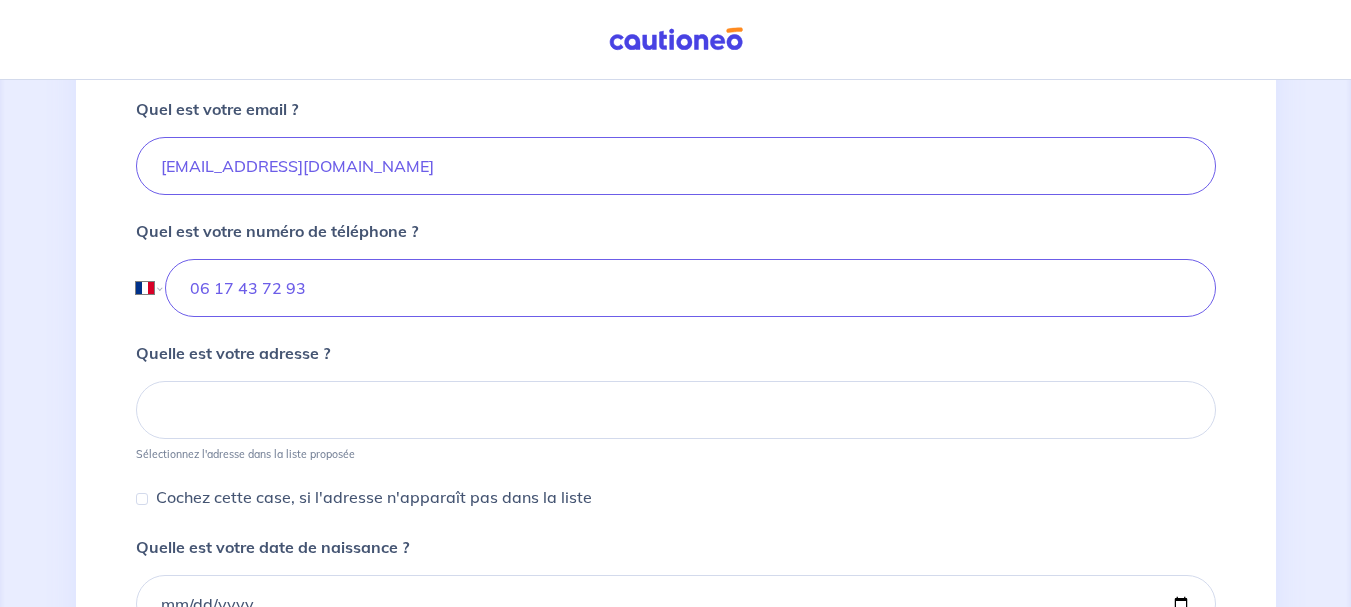 scroll, scrollTop: 700, scrollLeft: 0, axis: vertical 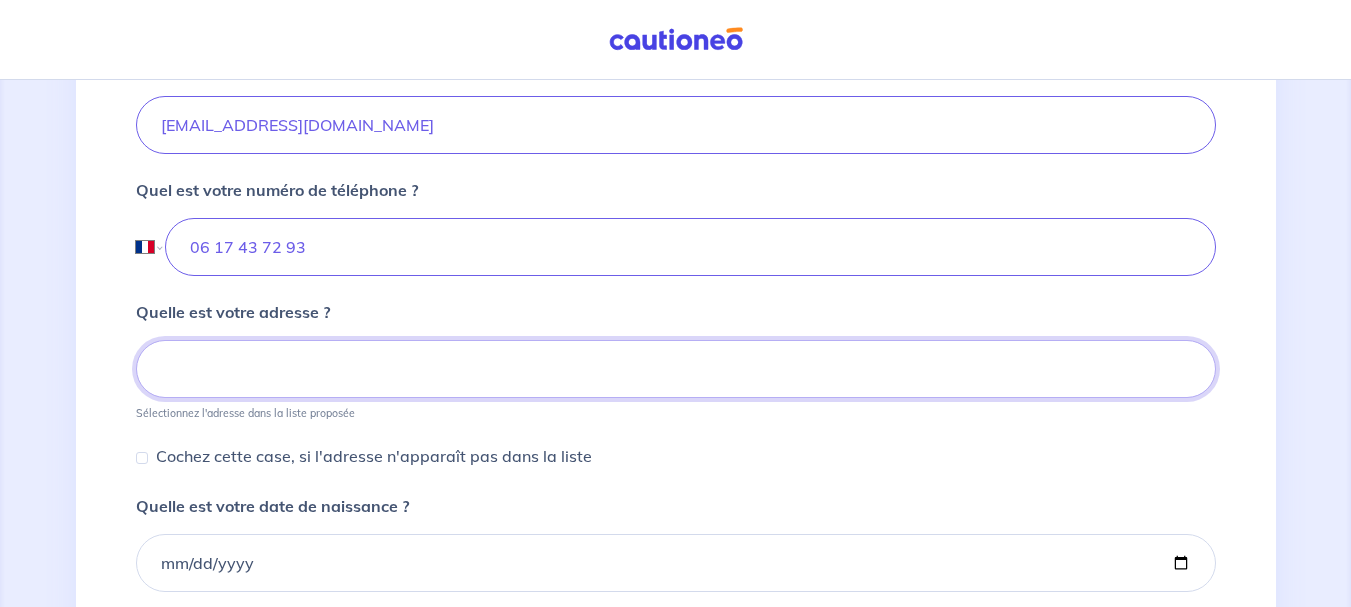 click at bounding box center [676, 369] 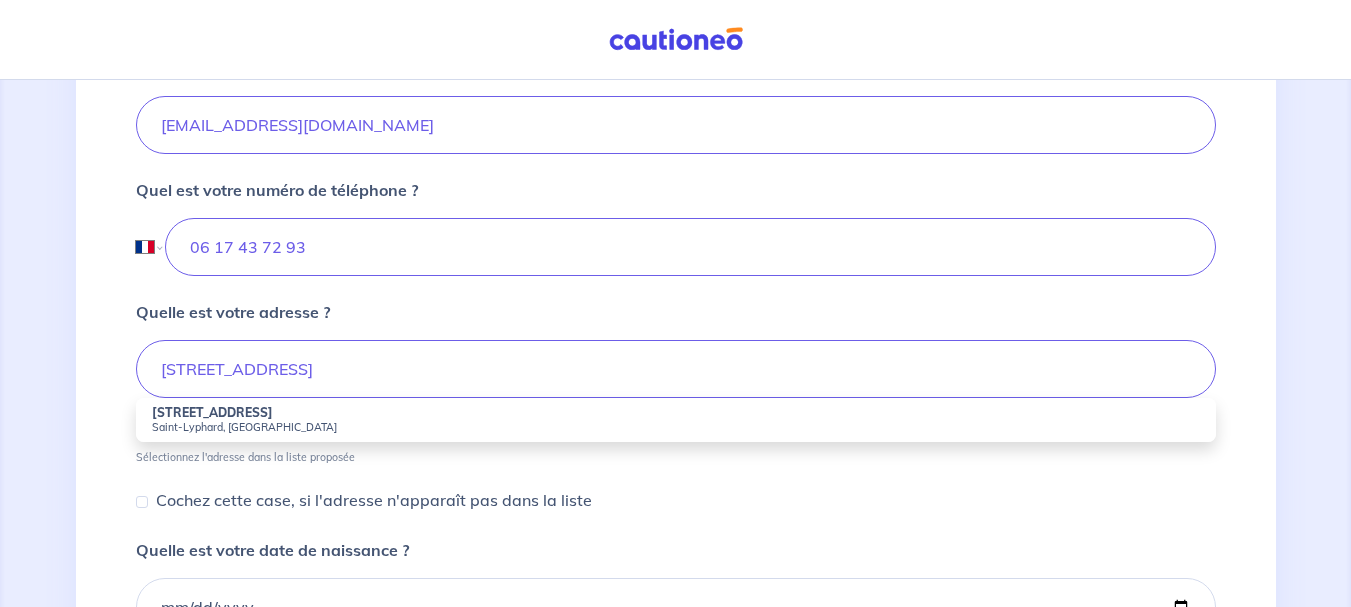 click on "[STREET_ADDRESS]" at bounding box center [212, 412] 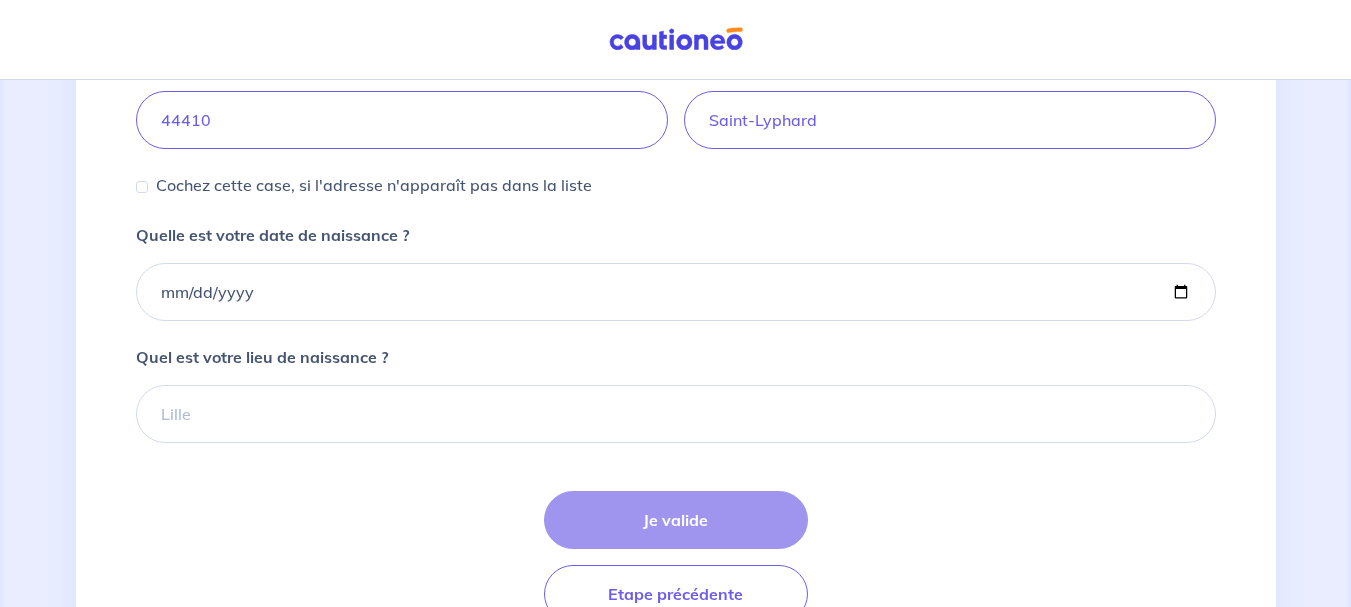 scroll, scrollTop: 1097, scrollLeft: 0, axis: vertical 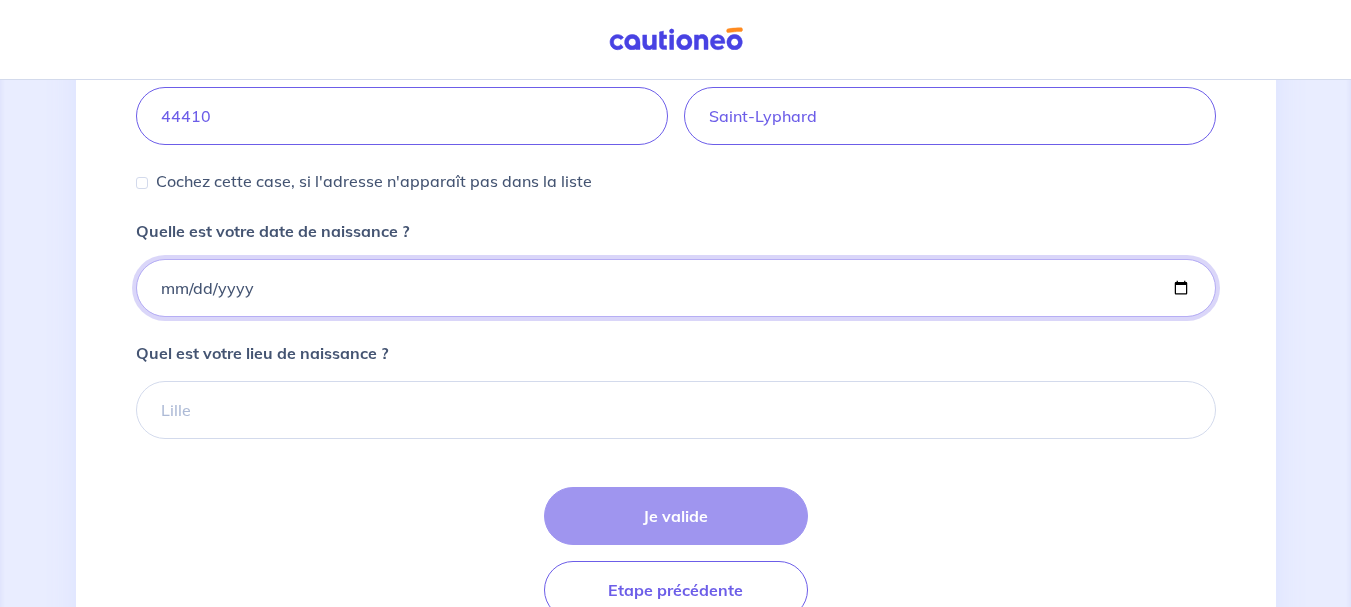 click on "Quelle est votre date de naissance ?" at bounding box center (676, 288) 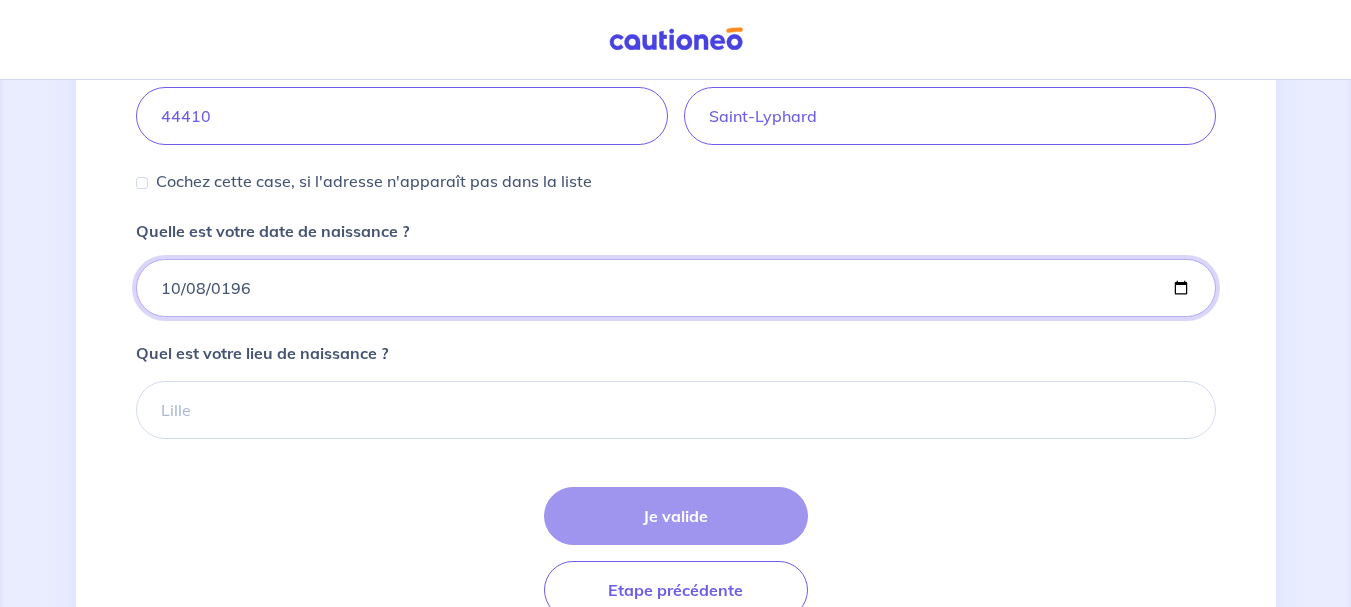 type on "[DATE]" 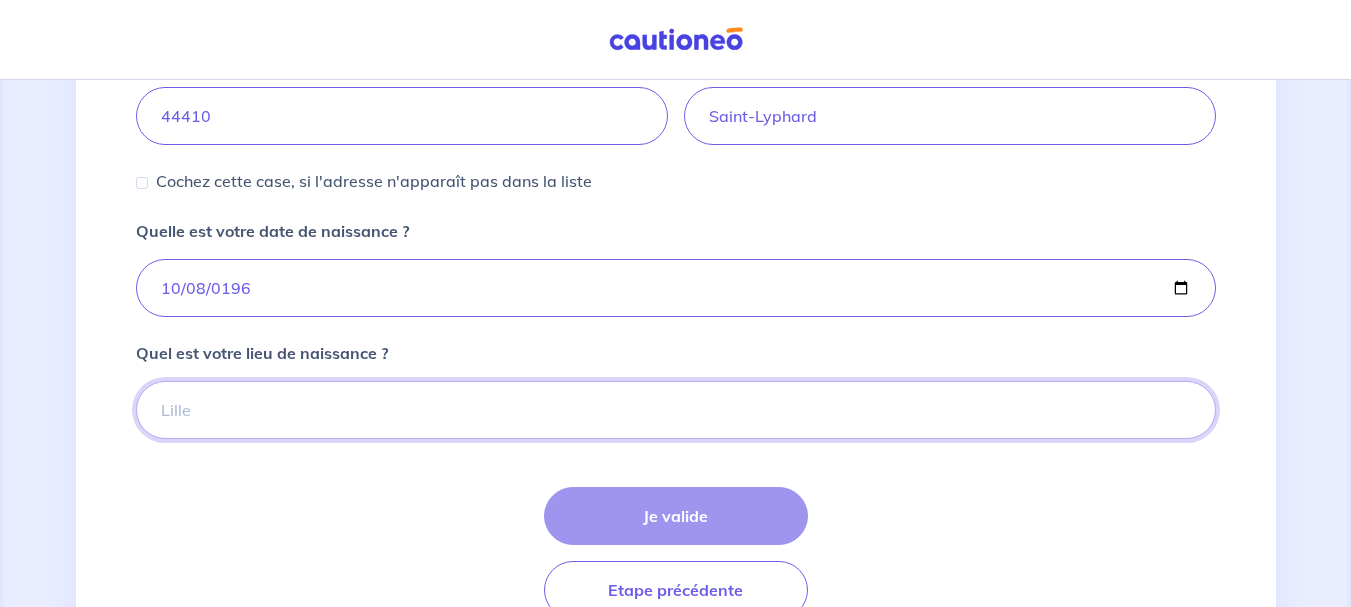 click on "Quel est votre lieu de naissance ?" at bounding box center [676, 410] 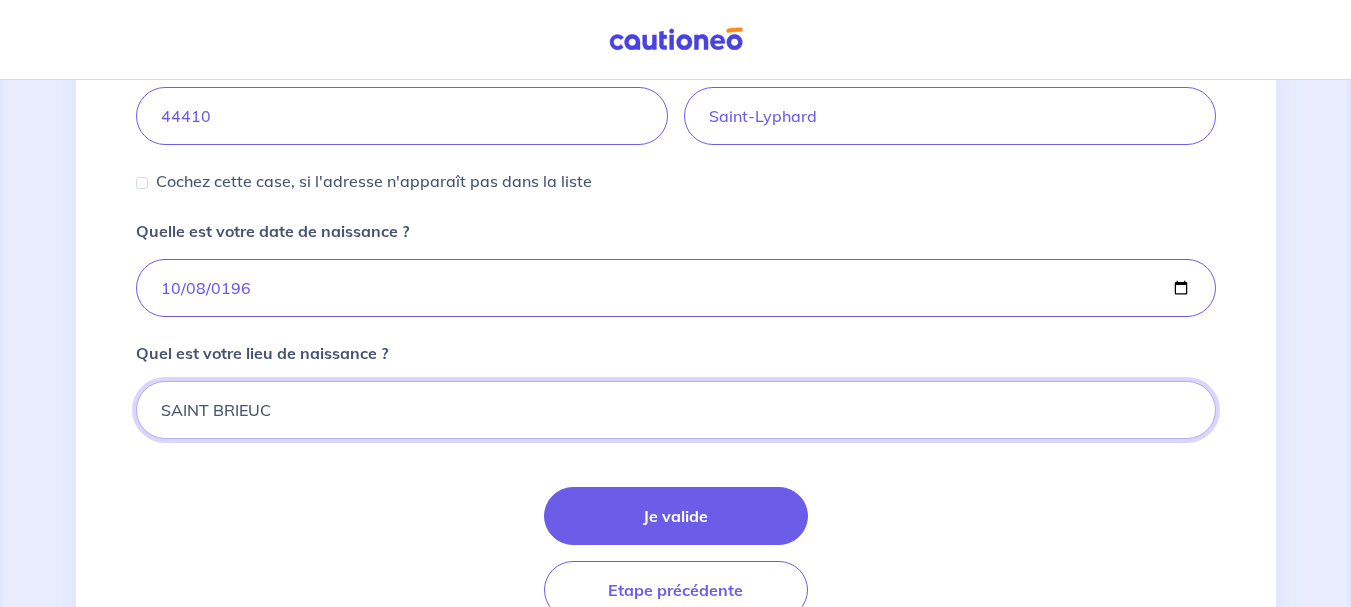 type on "SAINT BRIEUC" 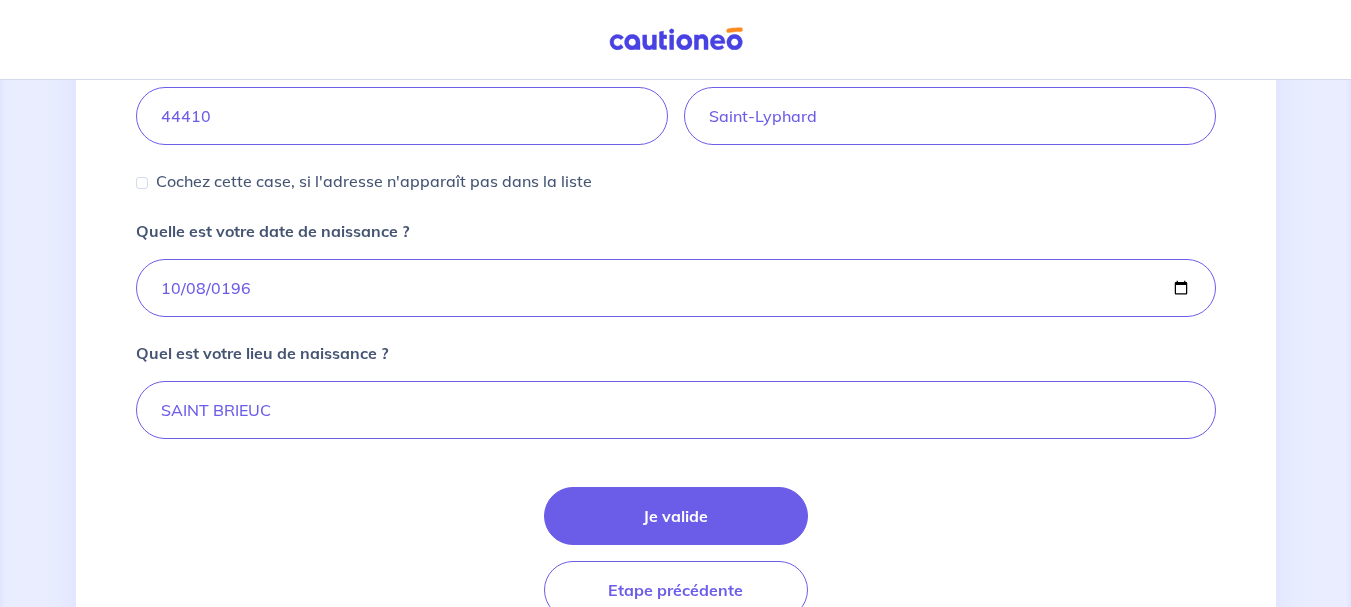 click on "Je valide Etape précédente" at bounding box center [676, 553] 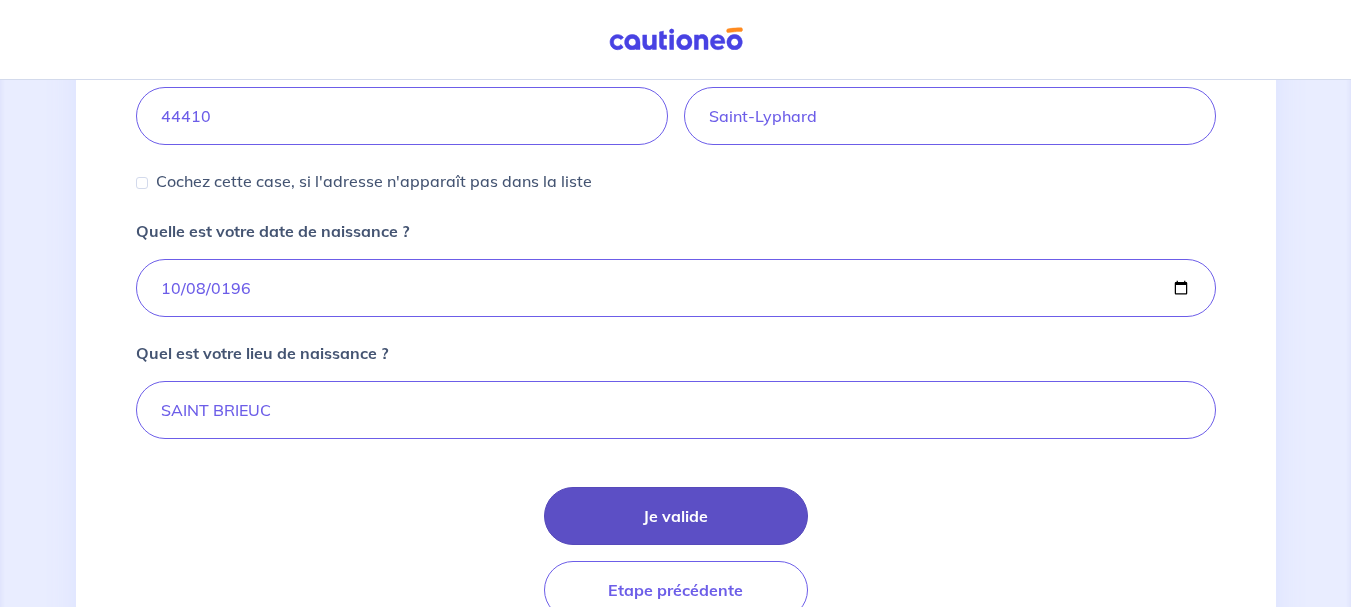 click on "Je valide" at bounding box center (676, 516) 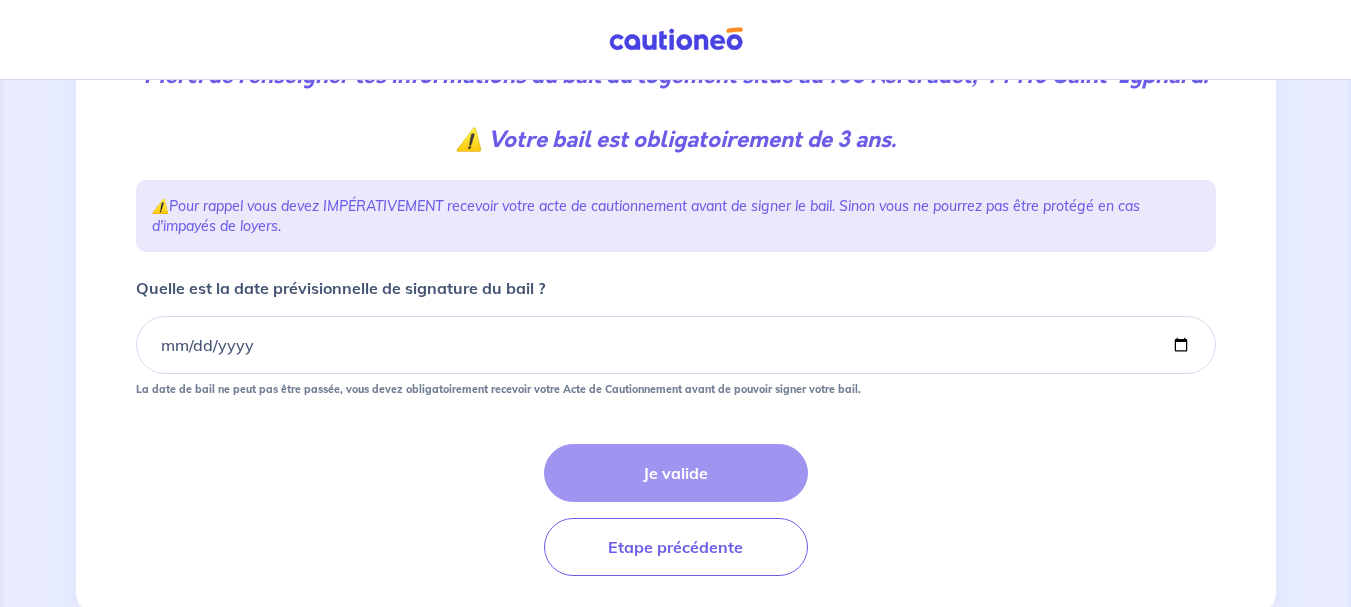 scroll, scrollTop: 357, scrollLeft: 0, axis: vertical 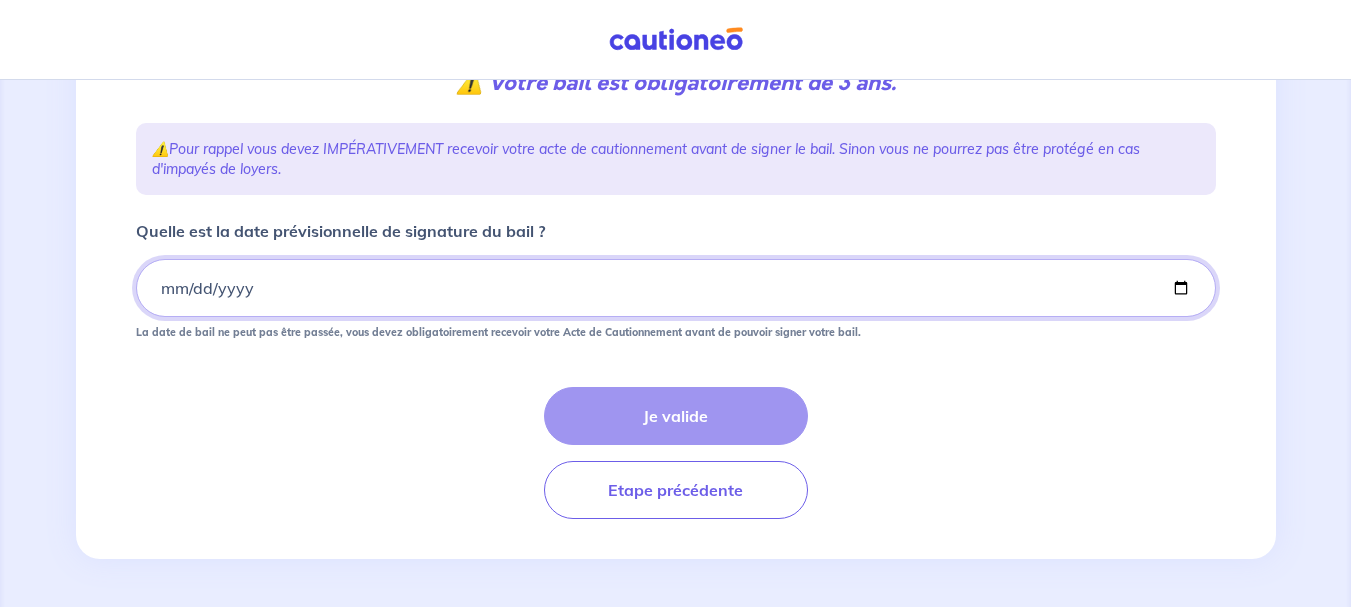 click on "Quelle est la date prévisionnelle de signature du bail ?" at bounding box center (676, 288) 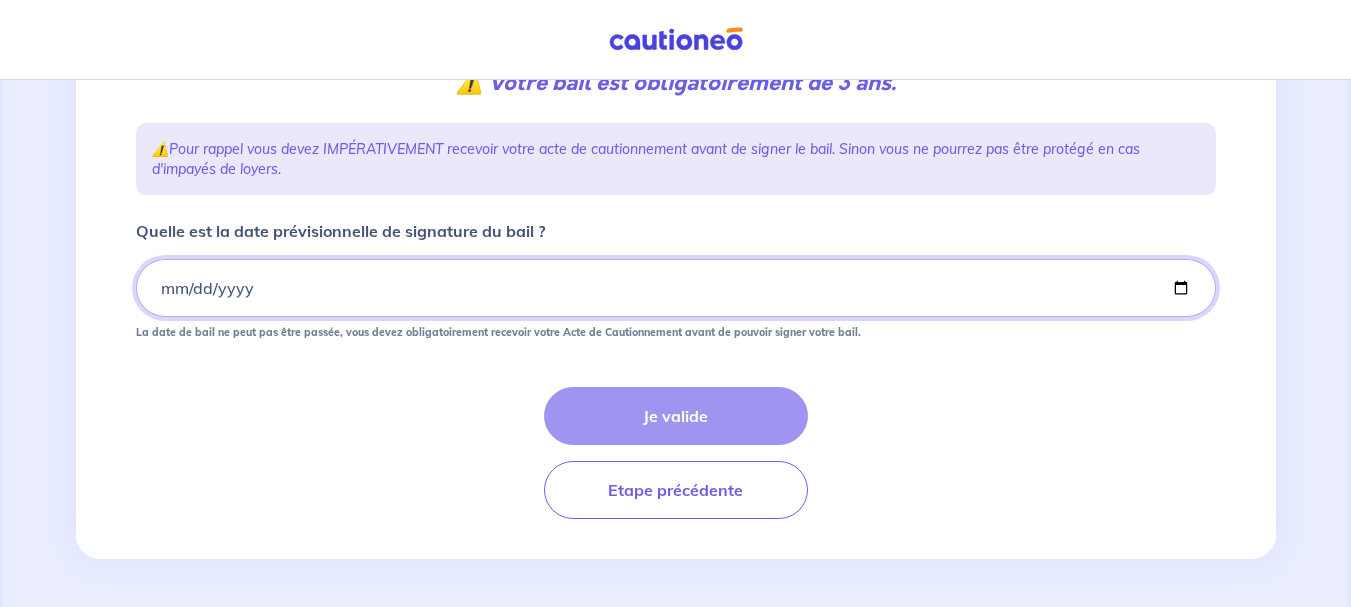 click on "Quelle est la date prévisionnelle de signature du bail ?" at bounding box center [676, 288] 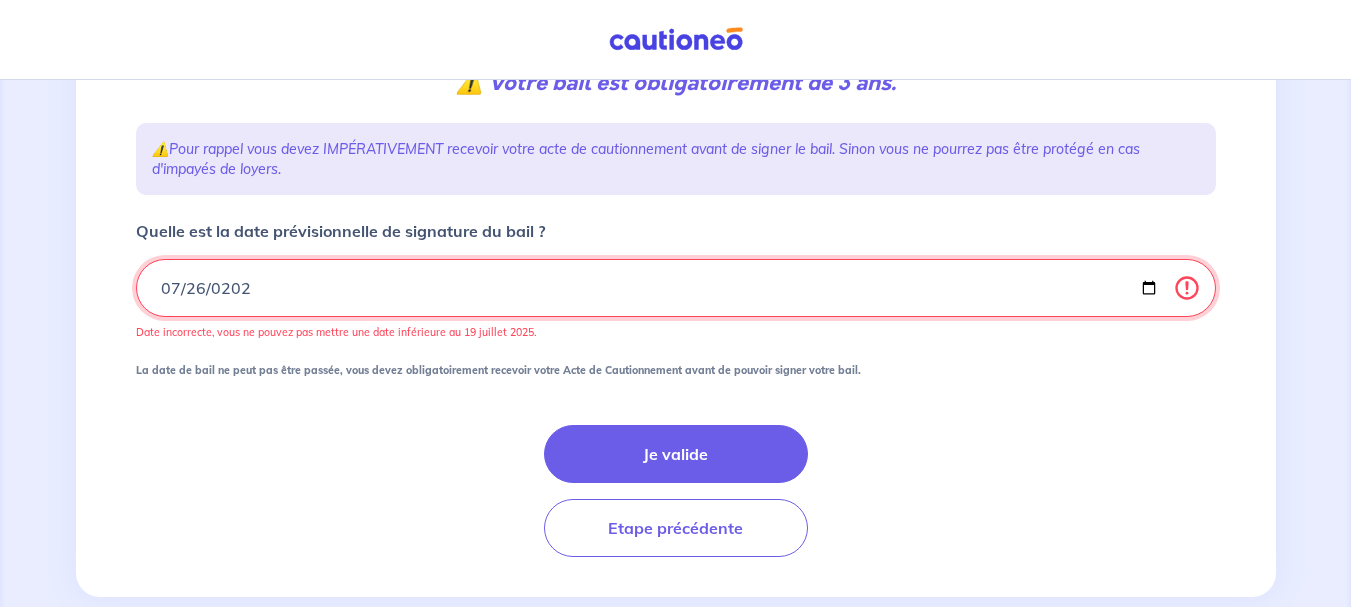type on "[DATE]" 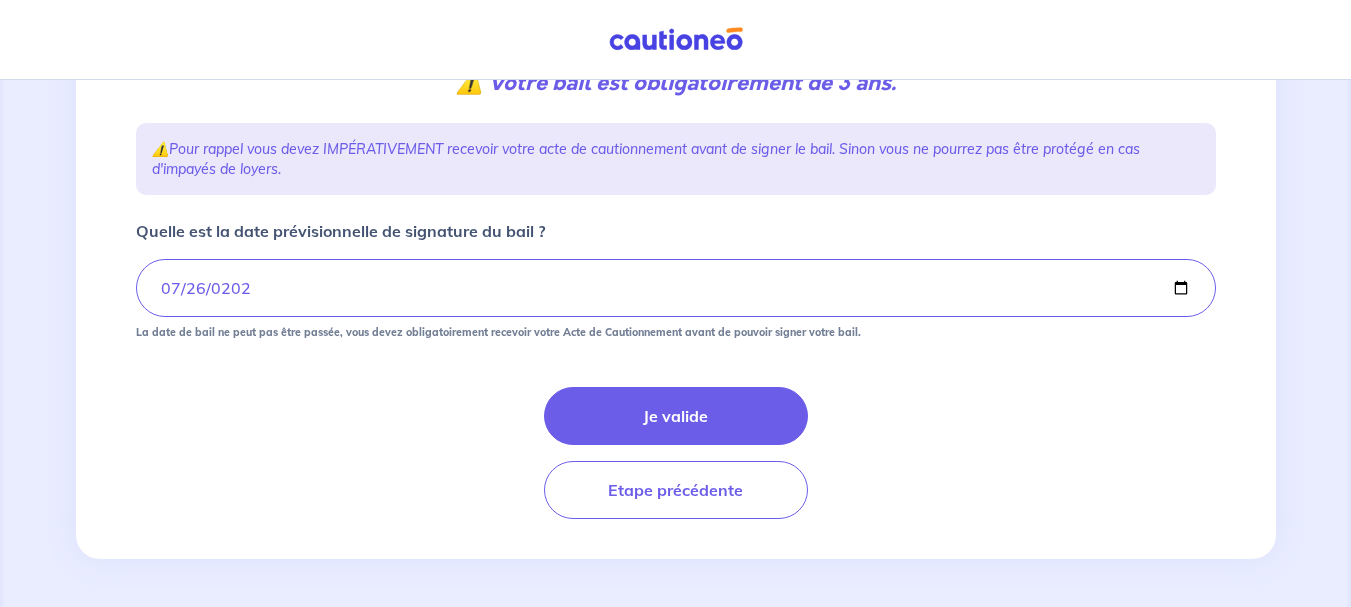 click on "Je valide Etape précédente" at bounding box center [676, 453] 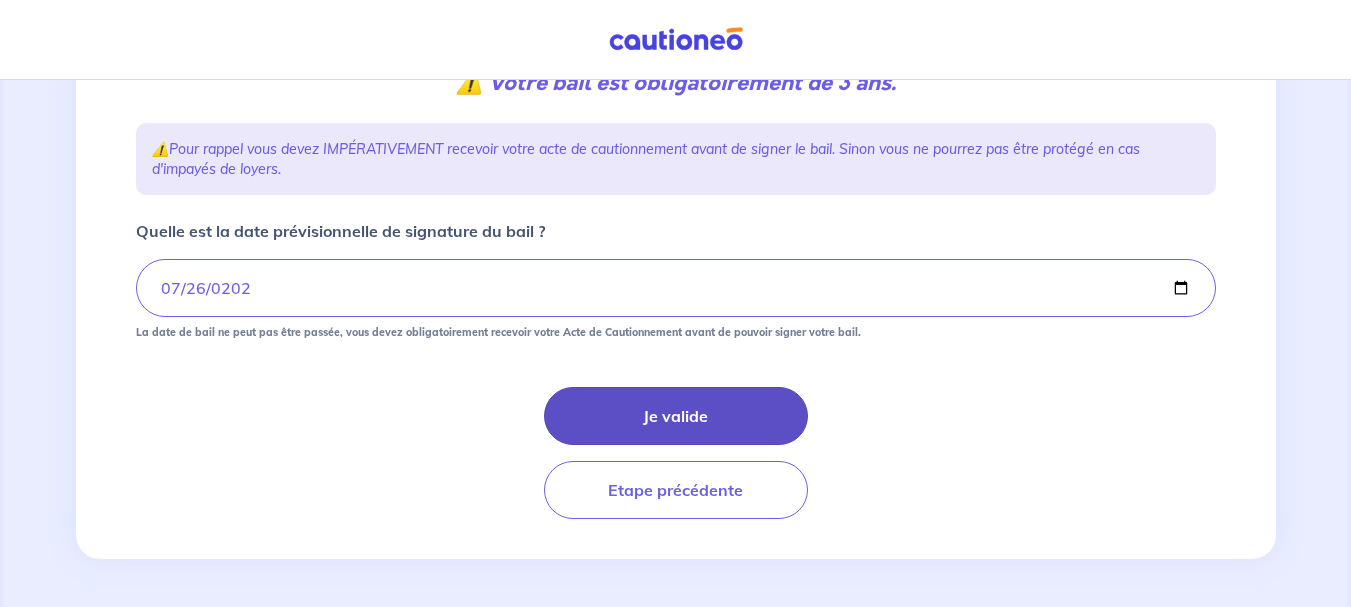 click on "Je valide" at bounding box center (676, 416) 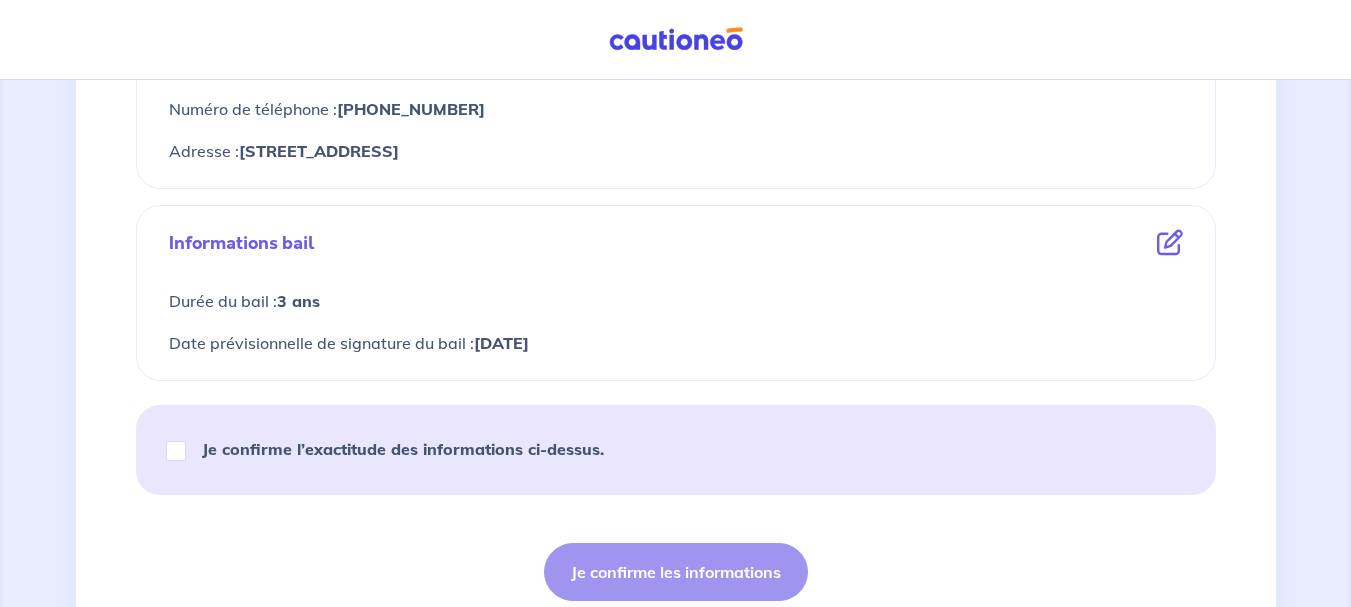 scroll, scrollTop: 1100, scrollLeft: 0, axis: vertical 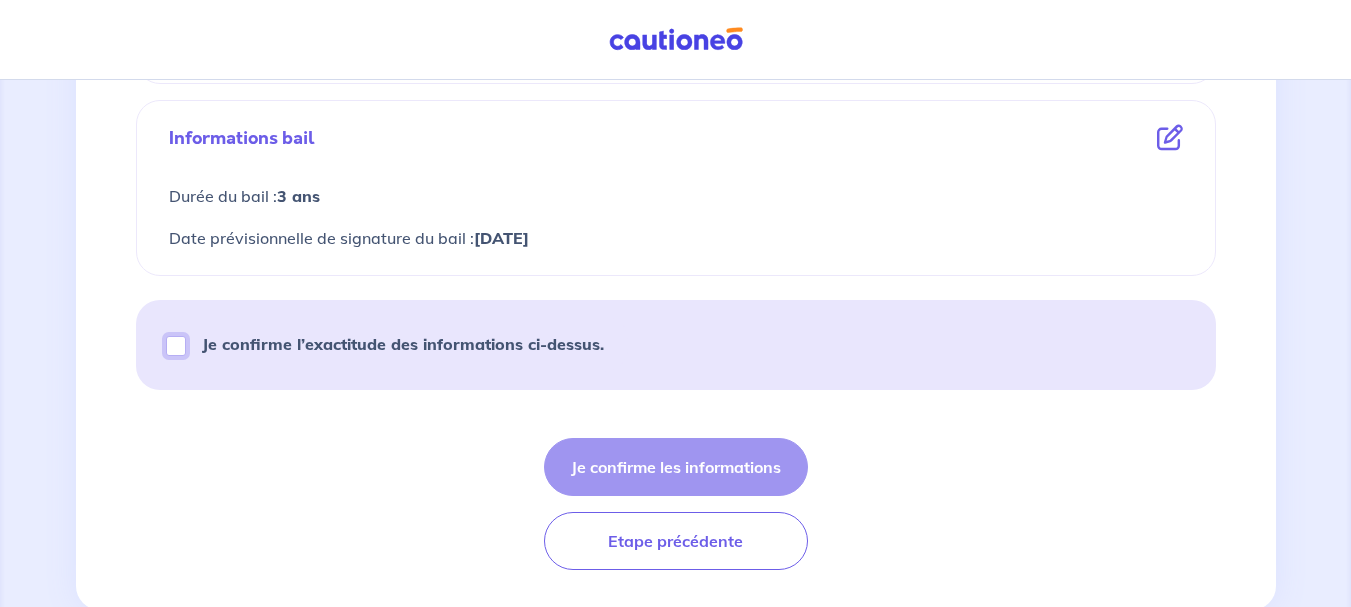 click on "Je confirme l’exactitude des informations ci-dessus." at bounding box center [176, 346] 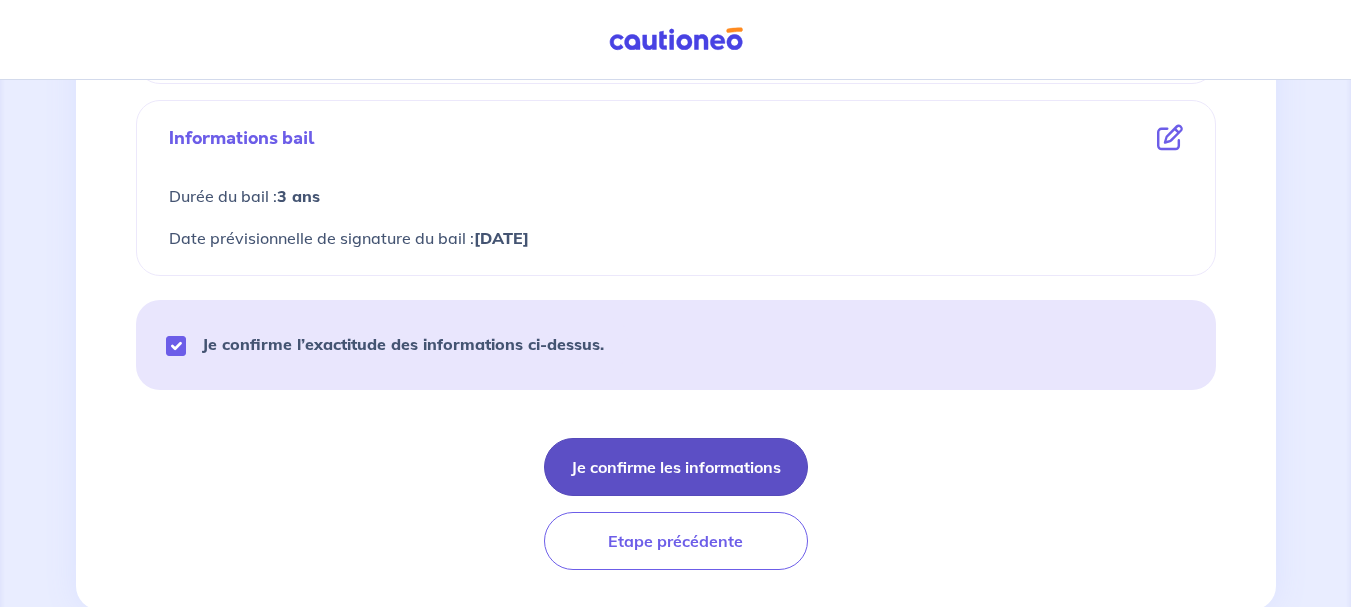 click on "Je confirme les informations" at bounding box center [676, 467] 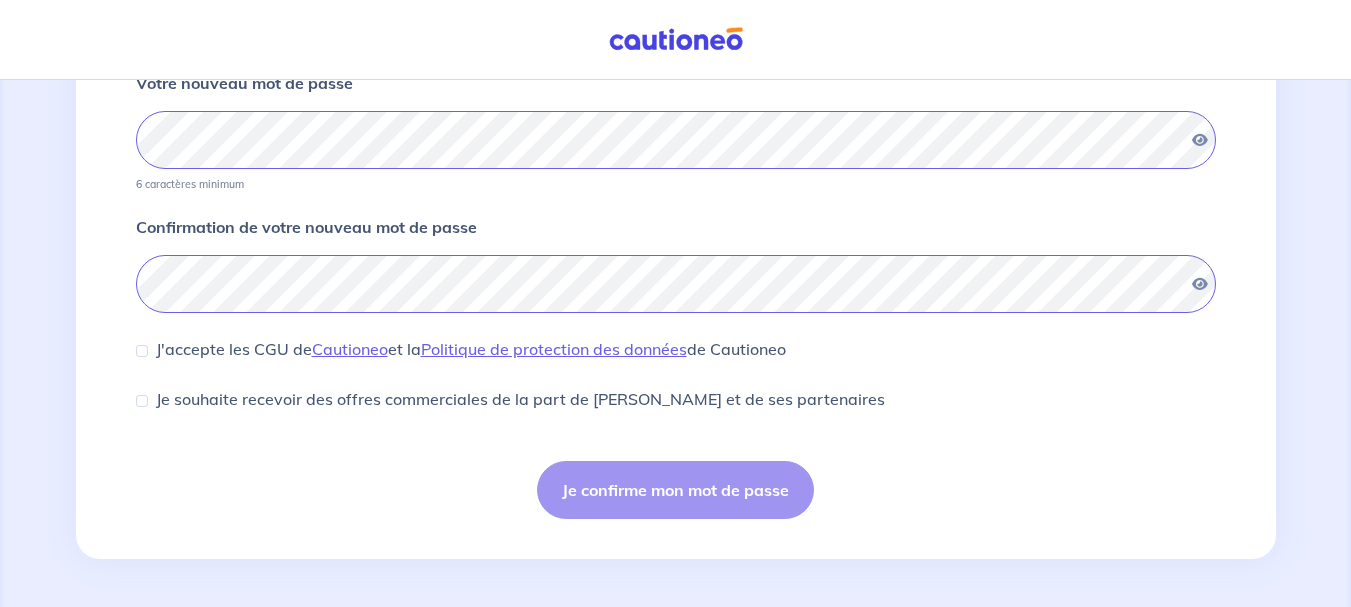 scroll, scrollTop: 0, scrollLeft: 0, axis: both 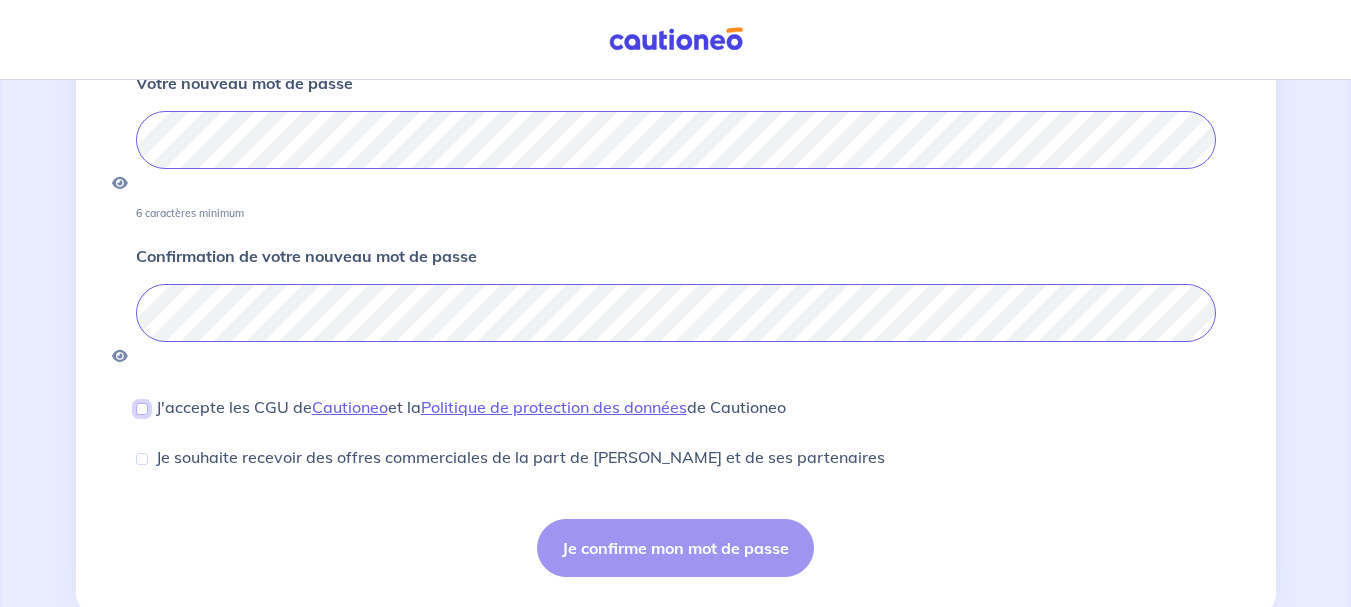 click on "J'accepte les CGU de  [PERSON_NAME]  et la  Politique de protection des données   de Cautioneo" at bounding box center [142, 409] 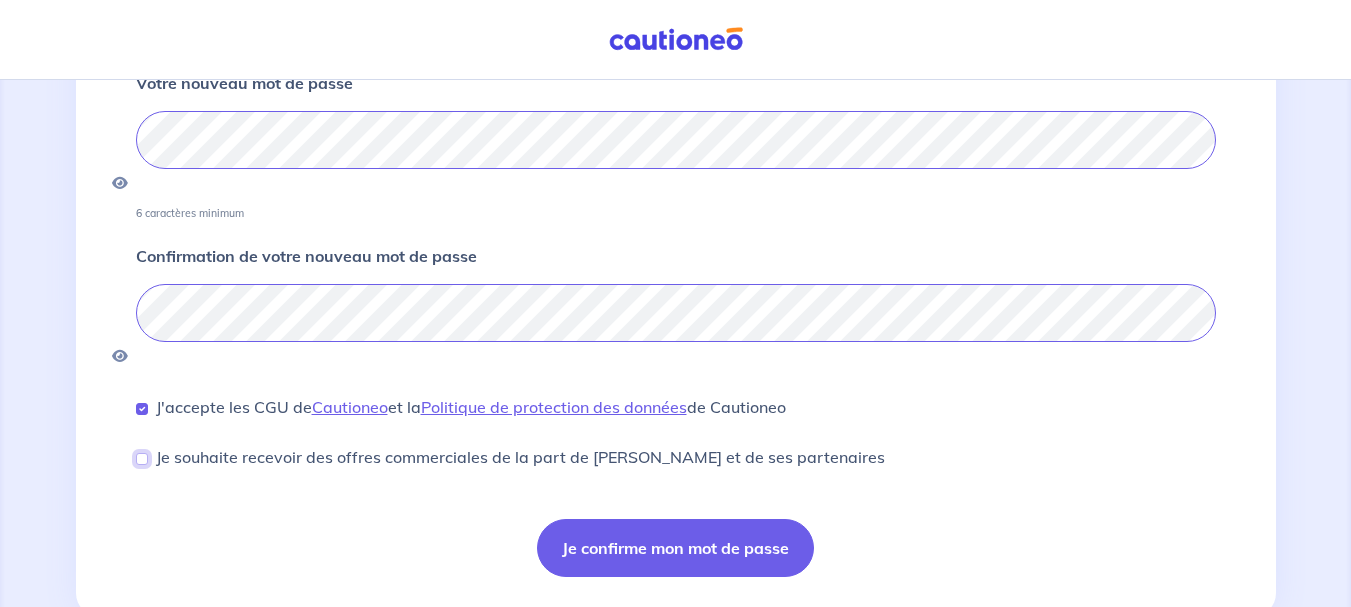 click on "Je souhaite recevoir des offres commerciales de la part de [PERSON_NAME] et de ses partenaires" at bounding box center [142, 459] 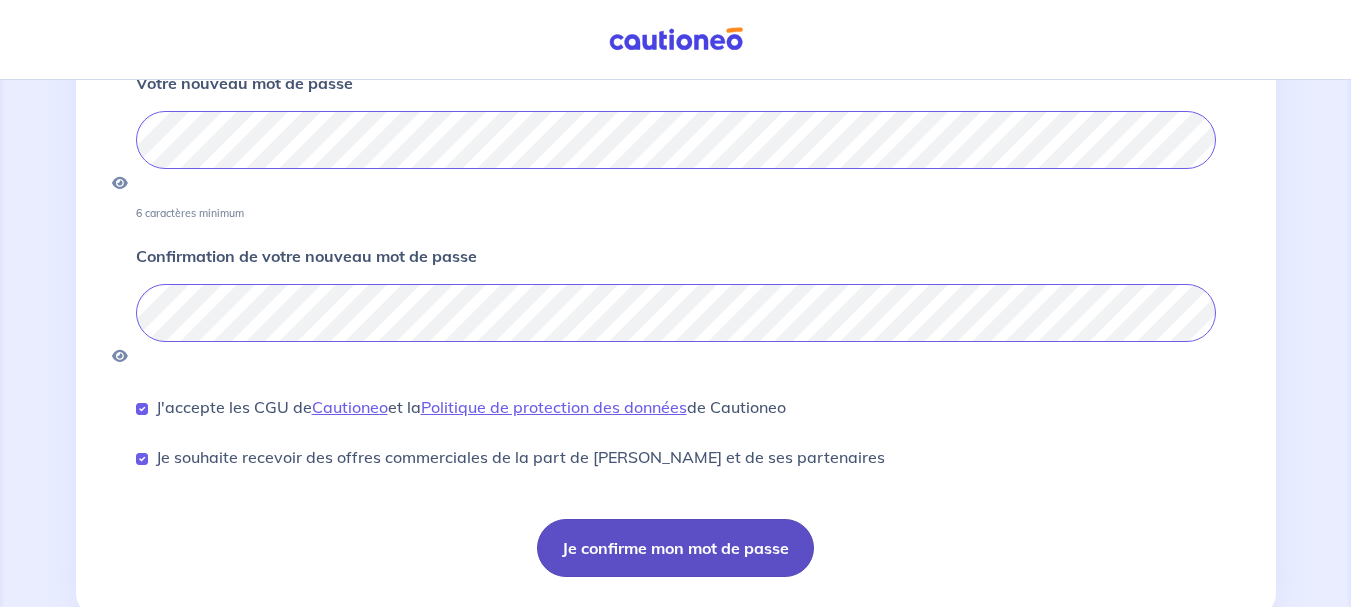 click on "Je confirme mon mot de passe" at bounding box center (675, 548) 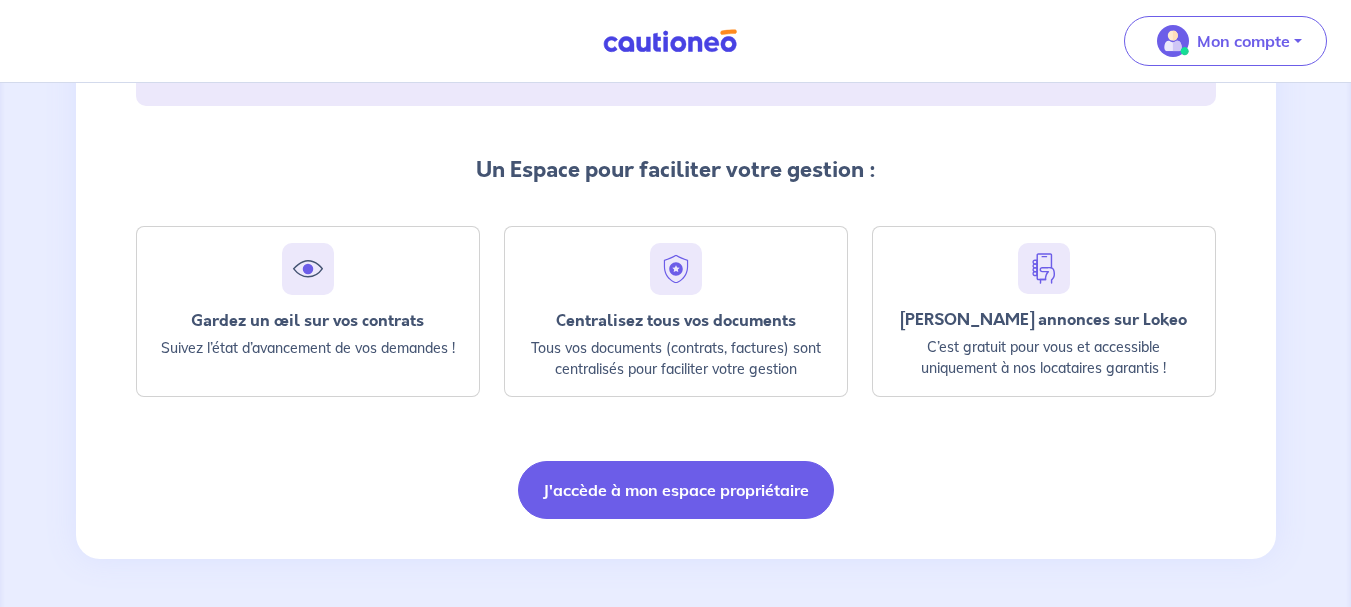 scroll, scrollTop: 0, scrollLeft: 0, axis: both 